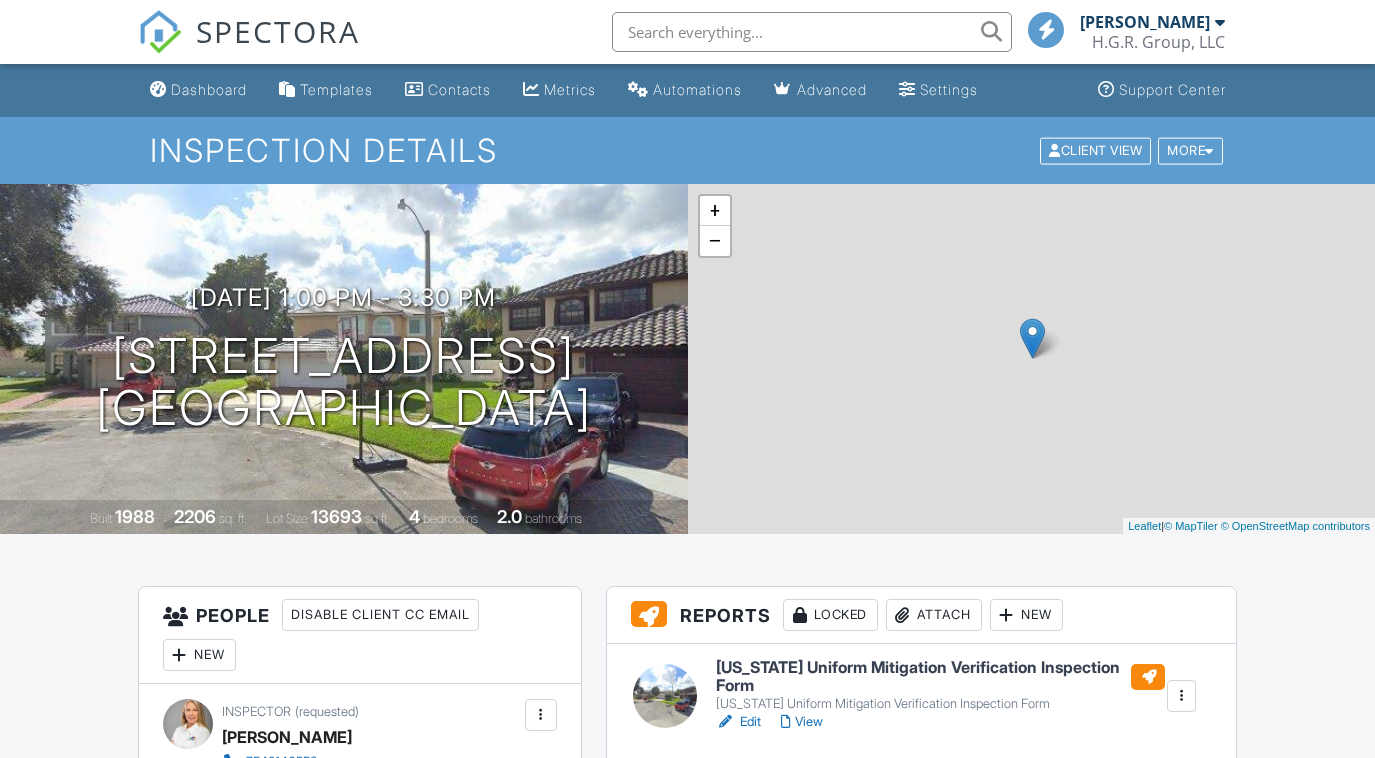 scroll, scrollTop: 0, scrollLeft: 0, axis: both 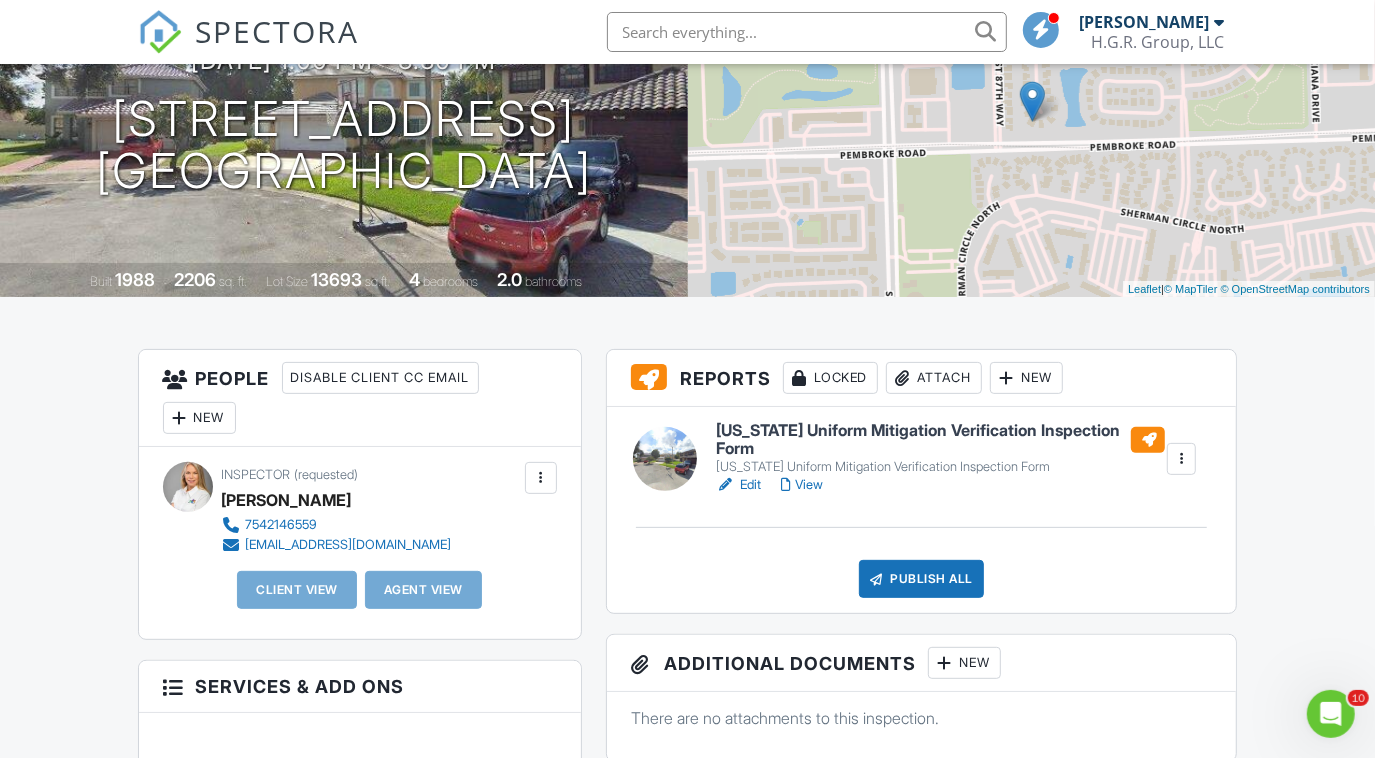 click on "New" at bounding box center [199, 418] 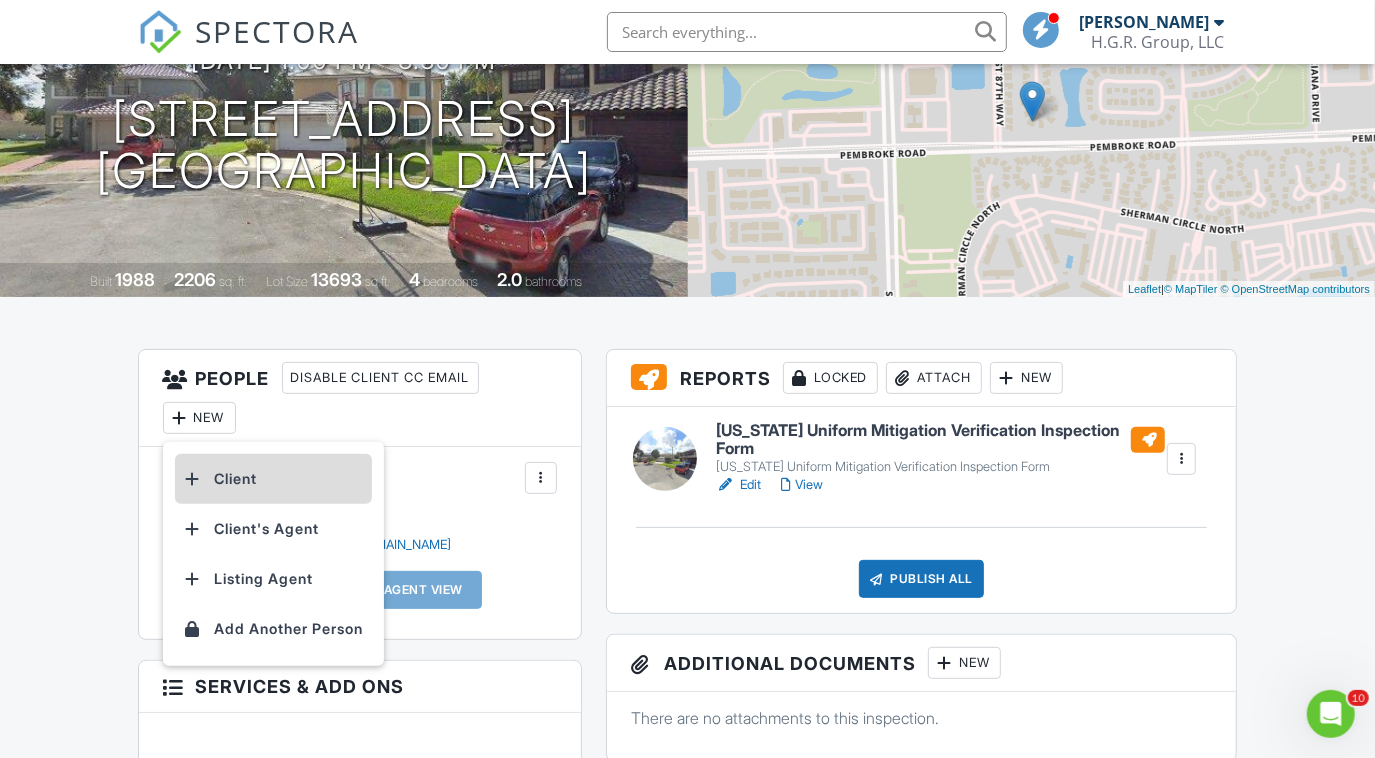 click at bounding box center (193, 479) 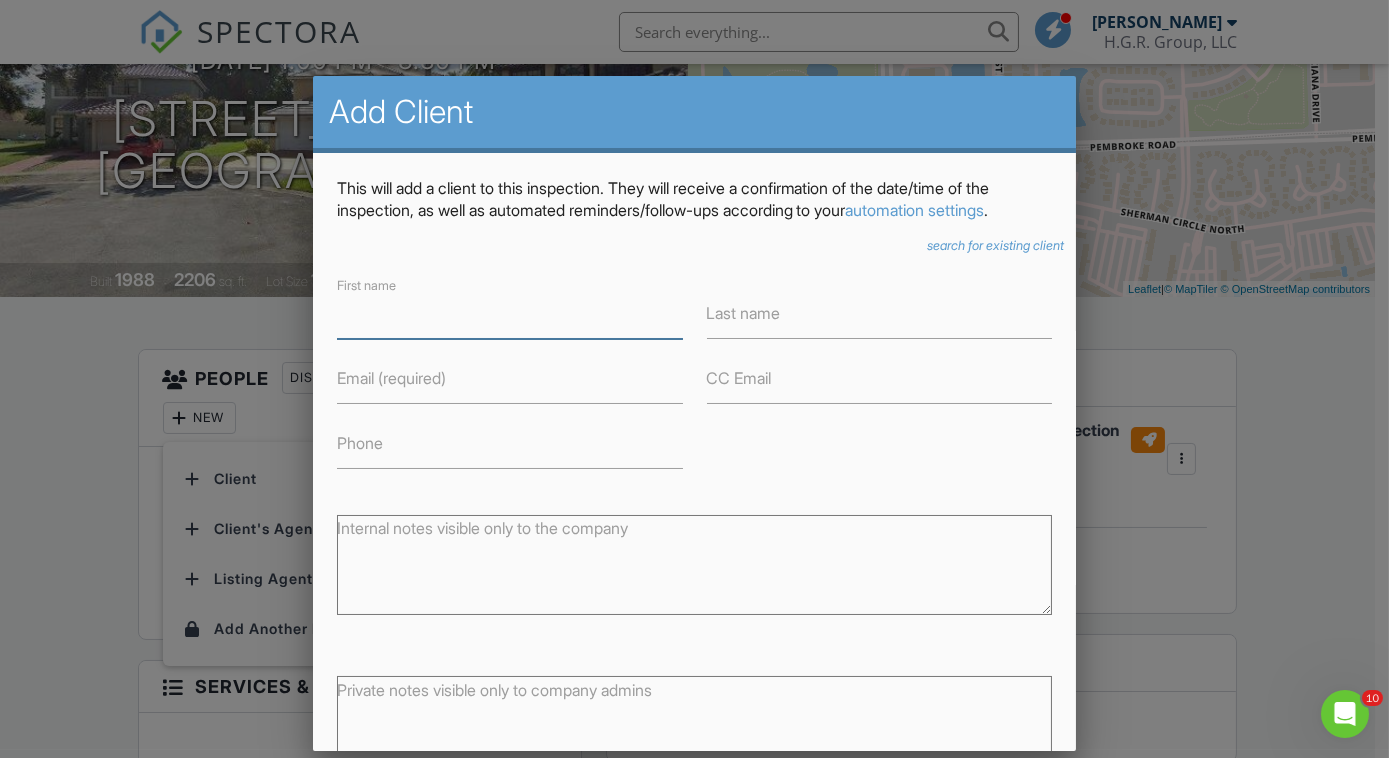 click on "First name" at bounding box center (510, 314) 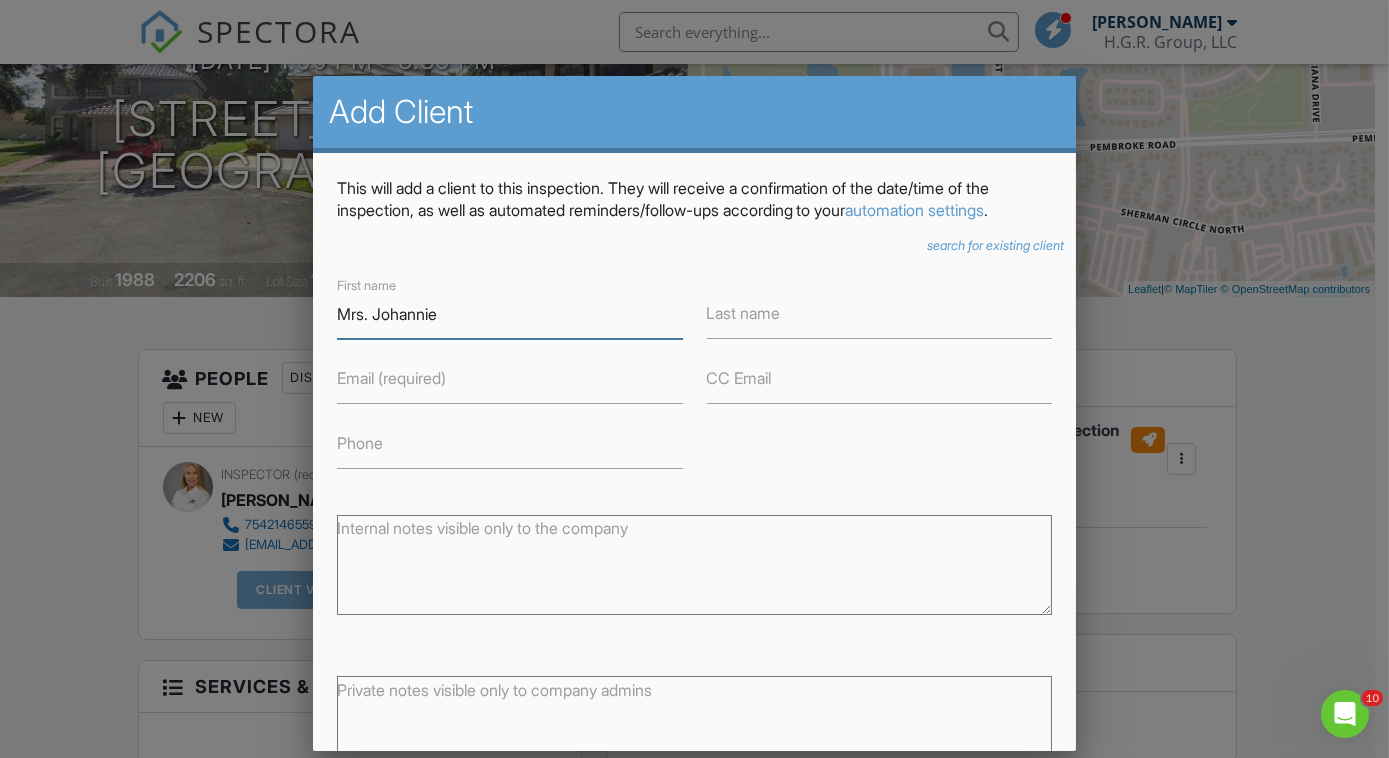 type on "Mrs. Johannie" 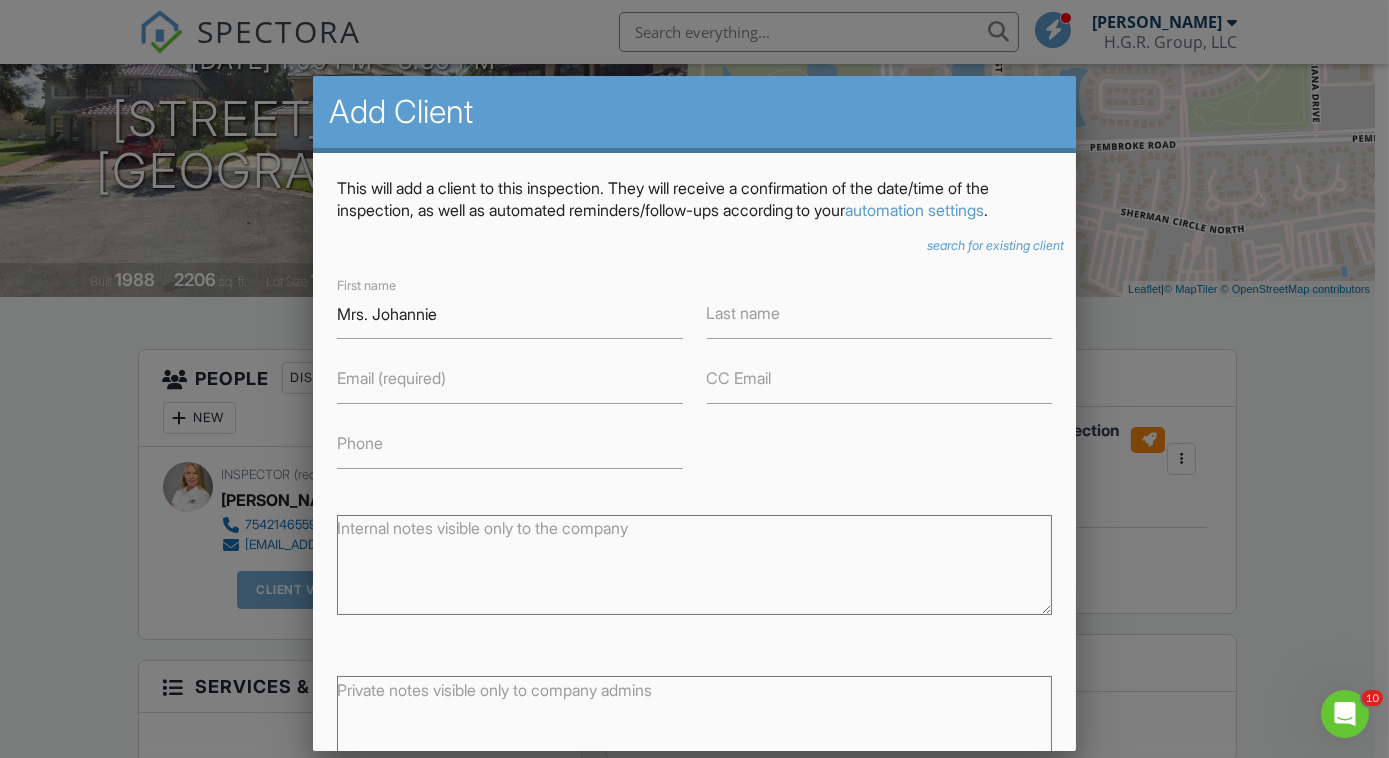 click on "Last name" at bounding box center [744, 313] 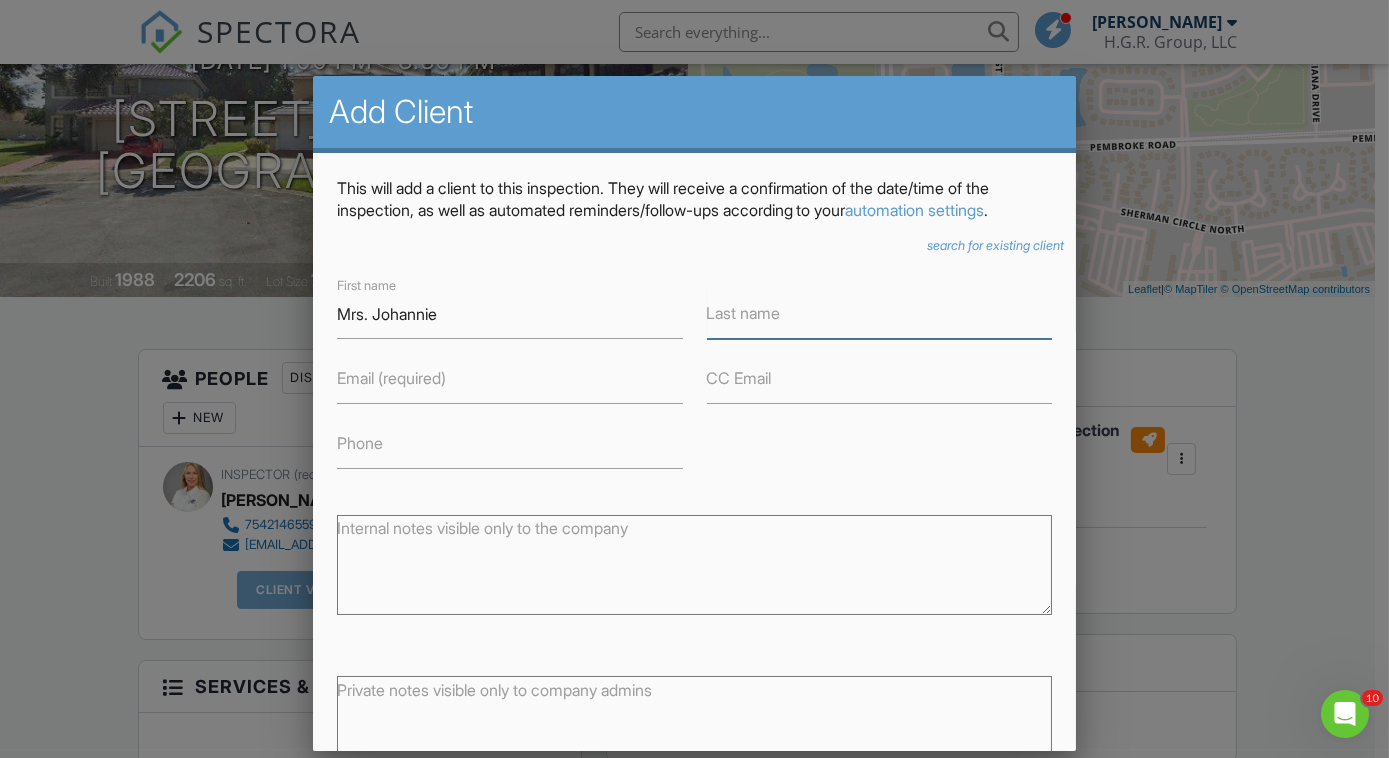 click on "Last name" at bounding box center [880, 314] 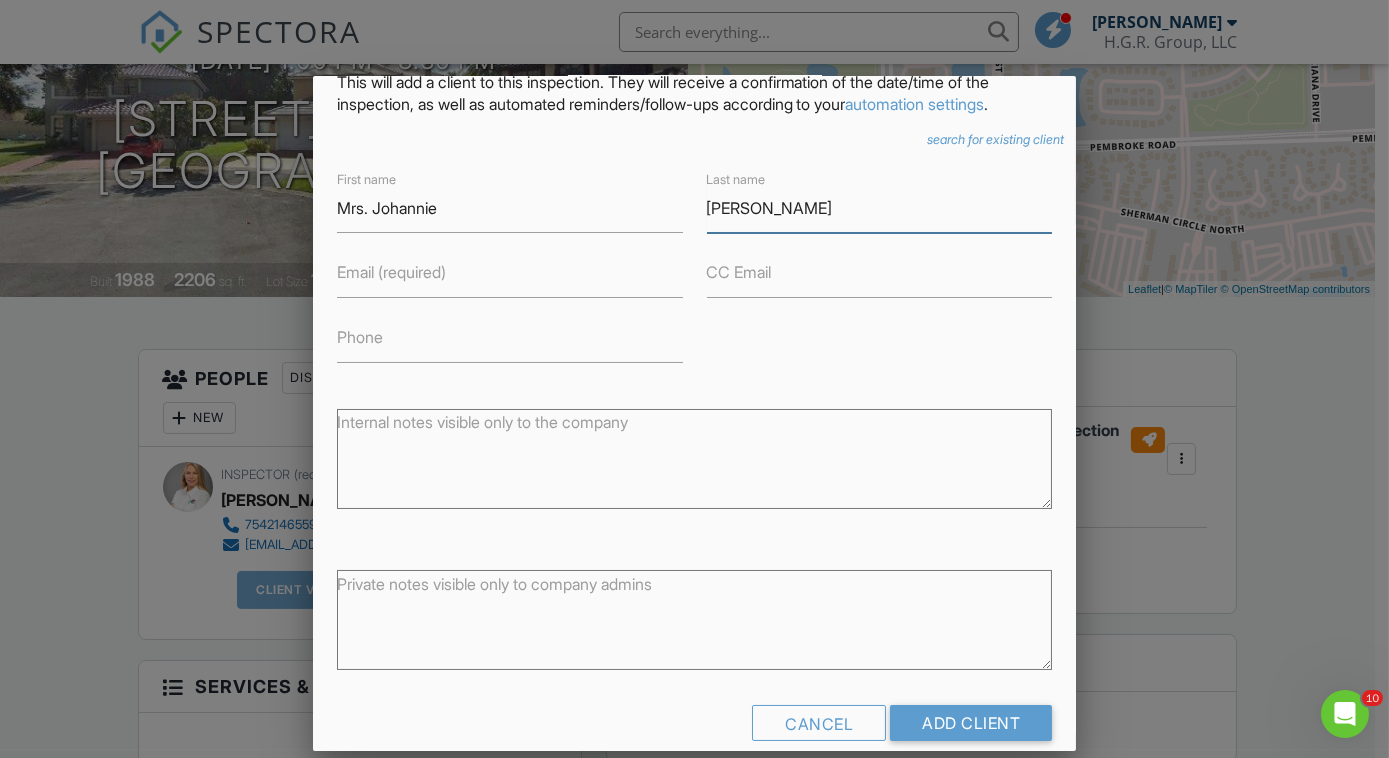 scroll, scrollTop: 134, scrollLeft: 0, axis: vertical 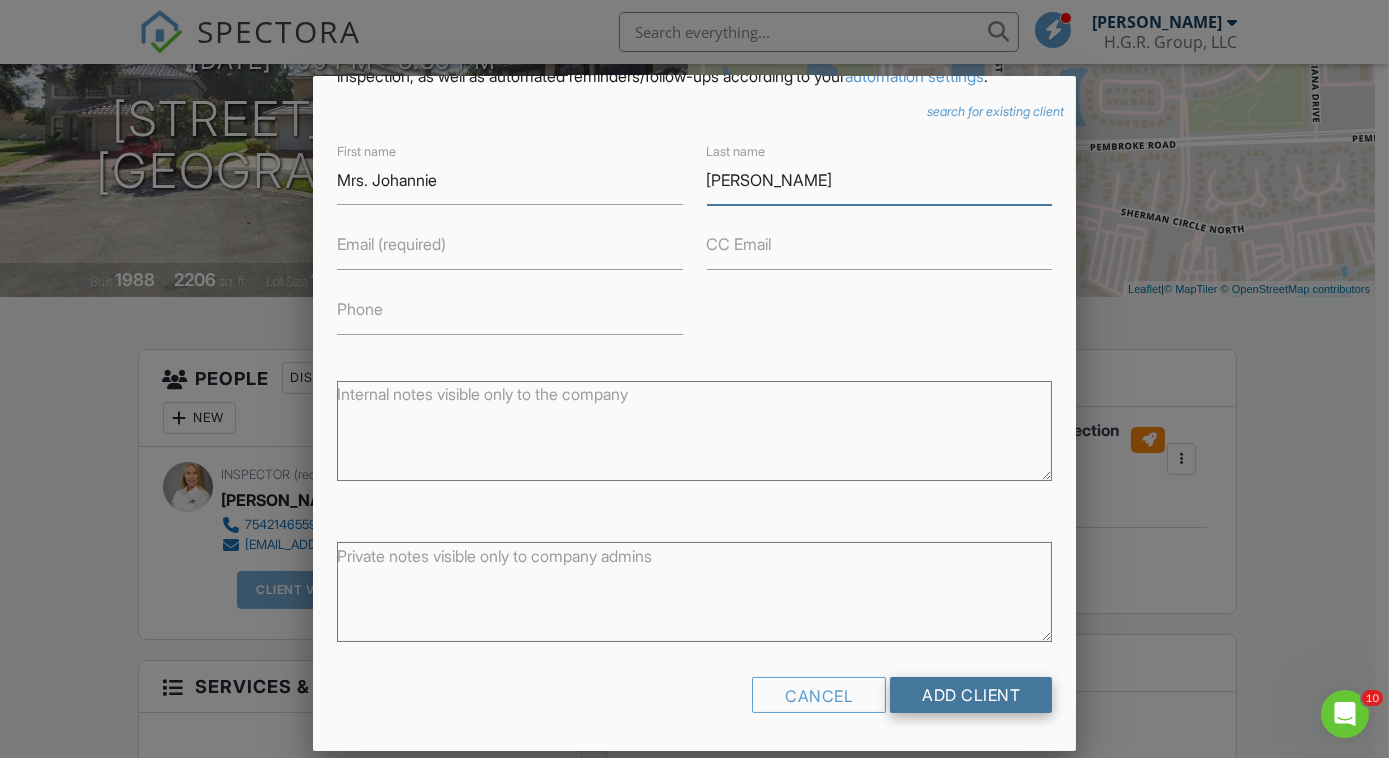 type on "[PERSON_NAME]" 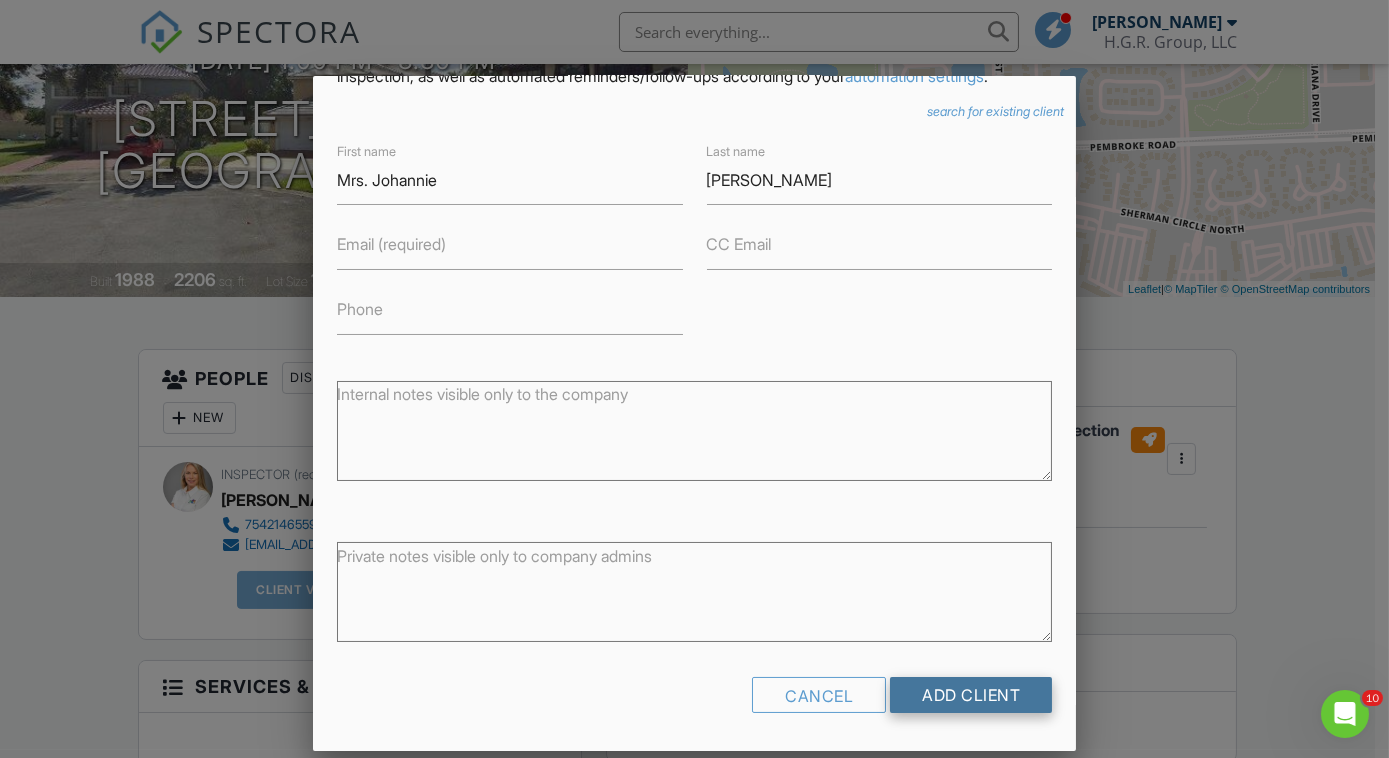click on "Add Client" at bounding box center [971, 695] 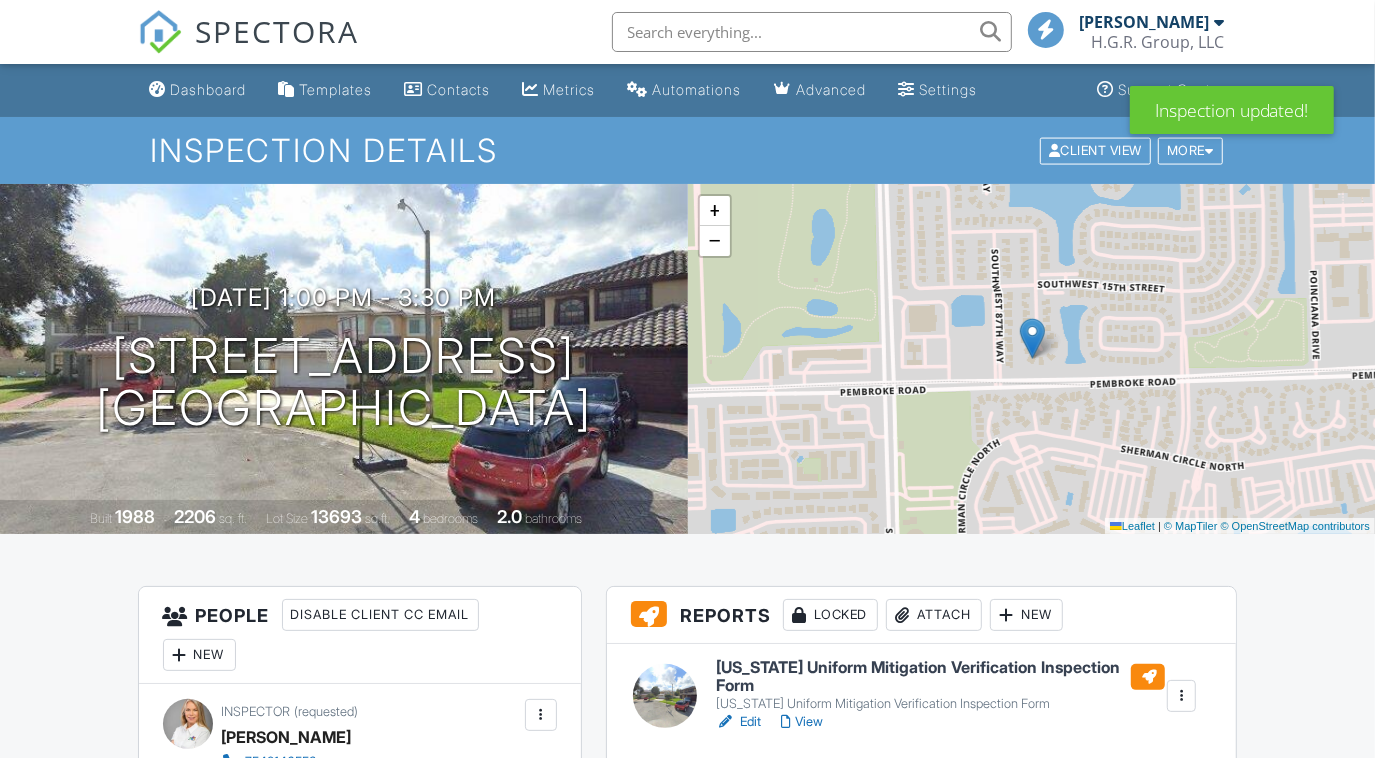 scroll, scrollTop: 909, scrollLeft: 0, axis: vertical 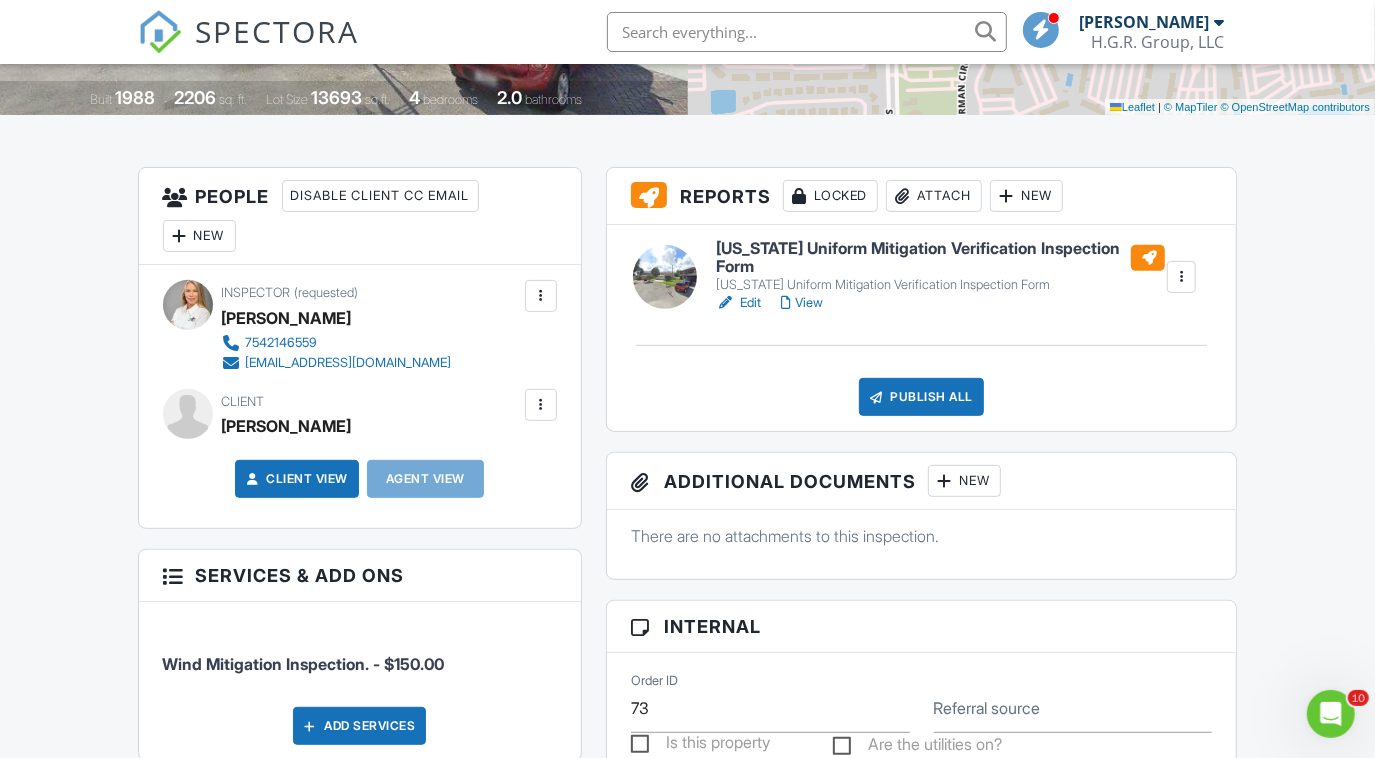 click at bounding box center (541, 405) 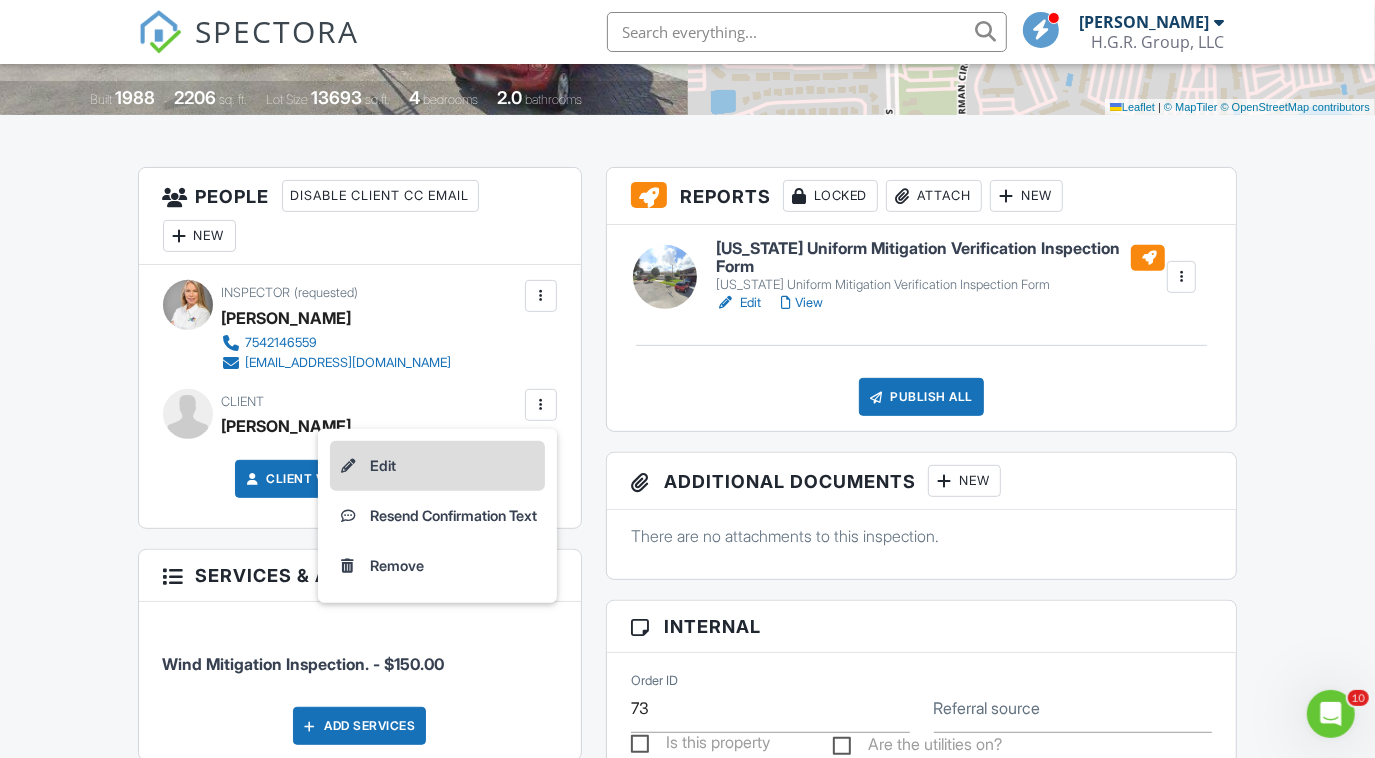 click on "Edit" at bounding box center [437, 466] 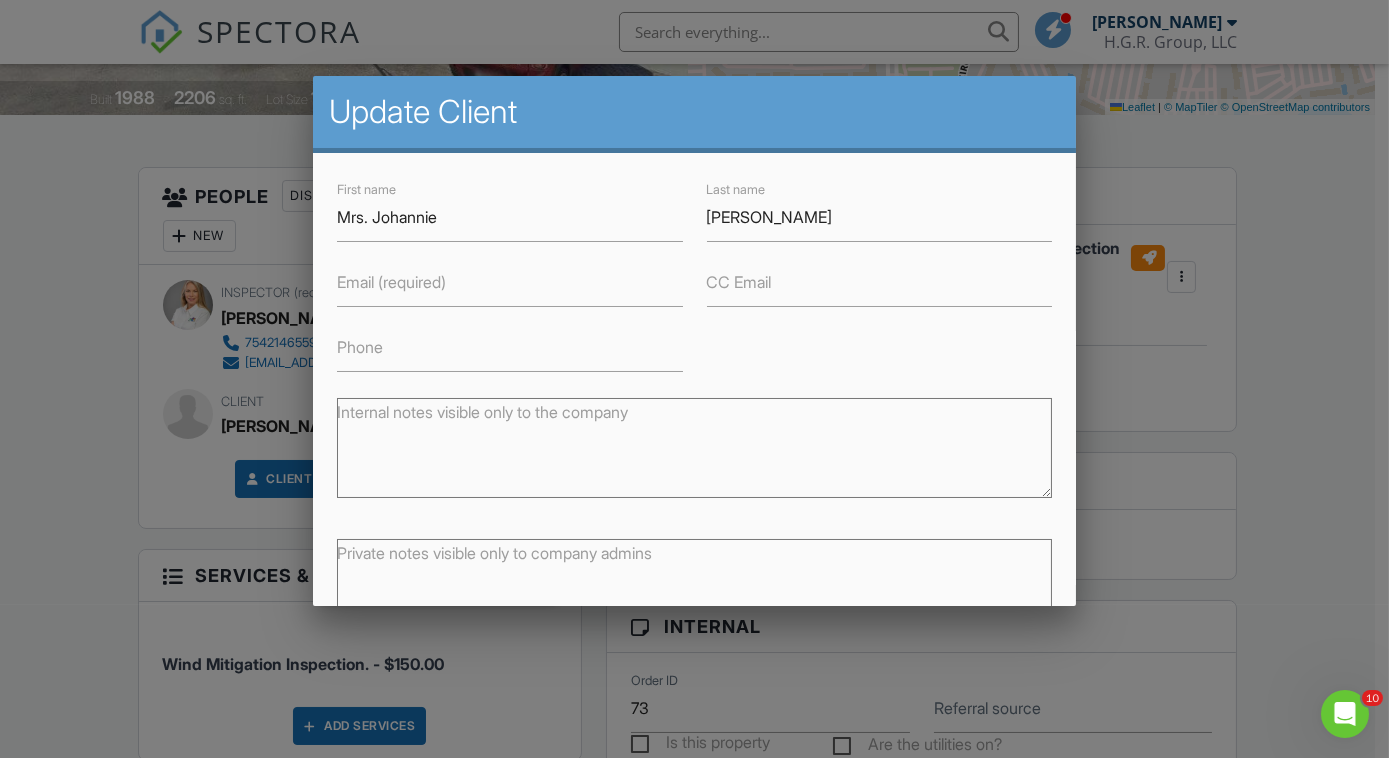 click on "Phone" at bounding box center (360, 347) 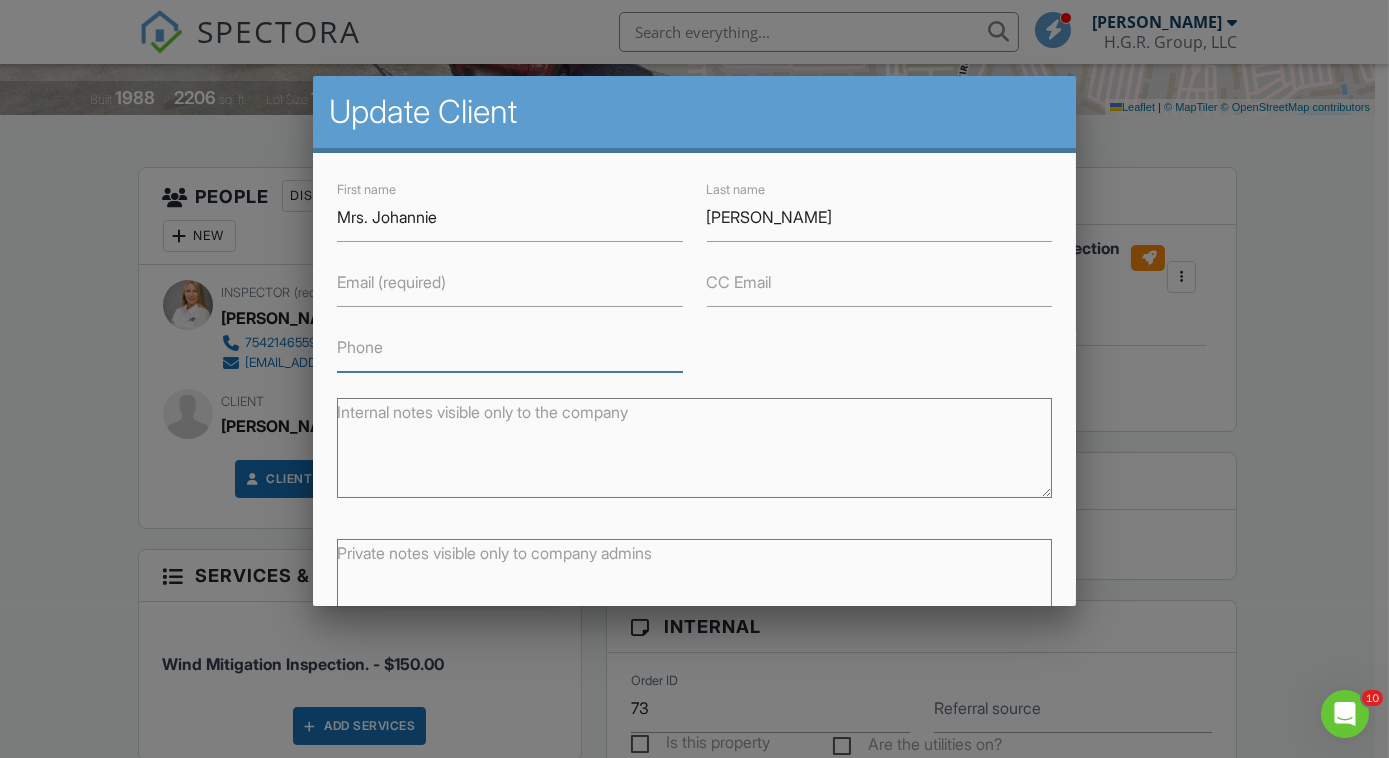 click on "Phone" at bounding box center (510, 347) 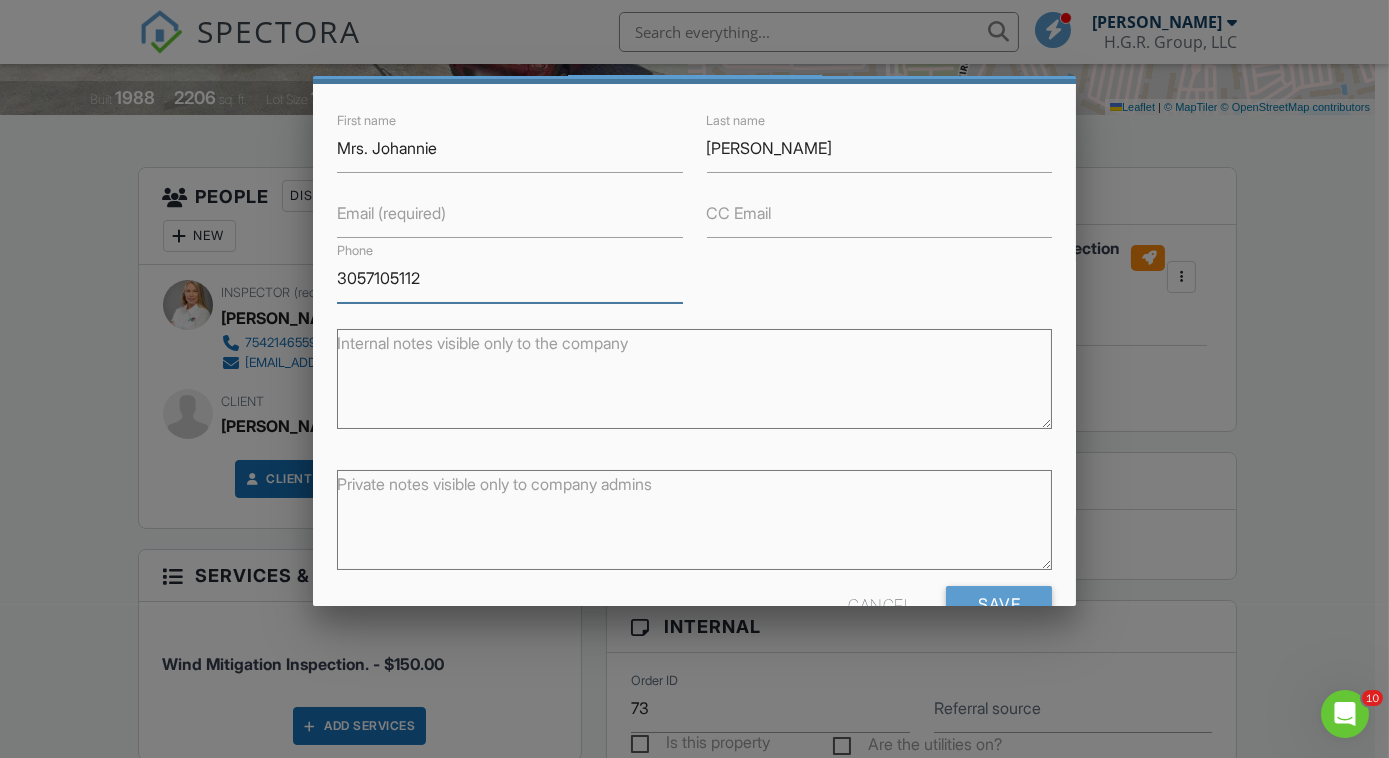 scroll, scrollTop: 122, scrollLeft: 0, axis: vertical 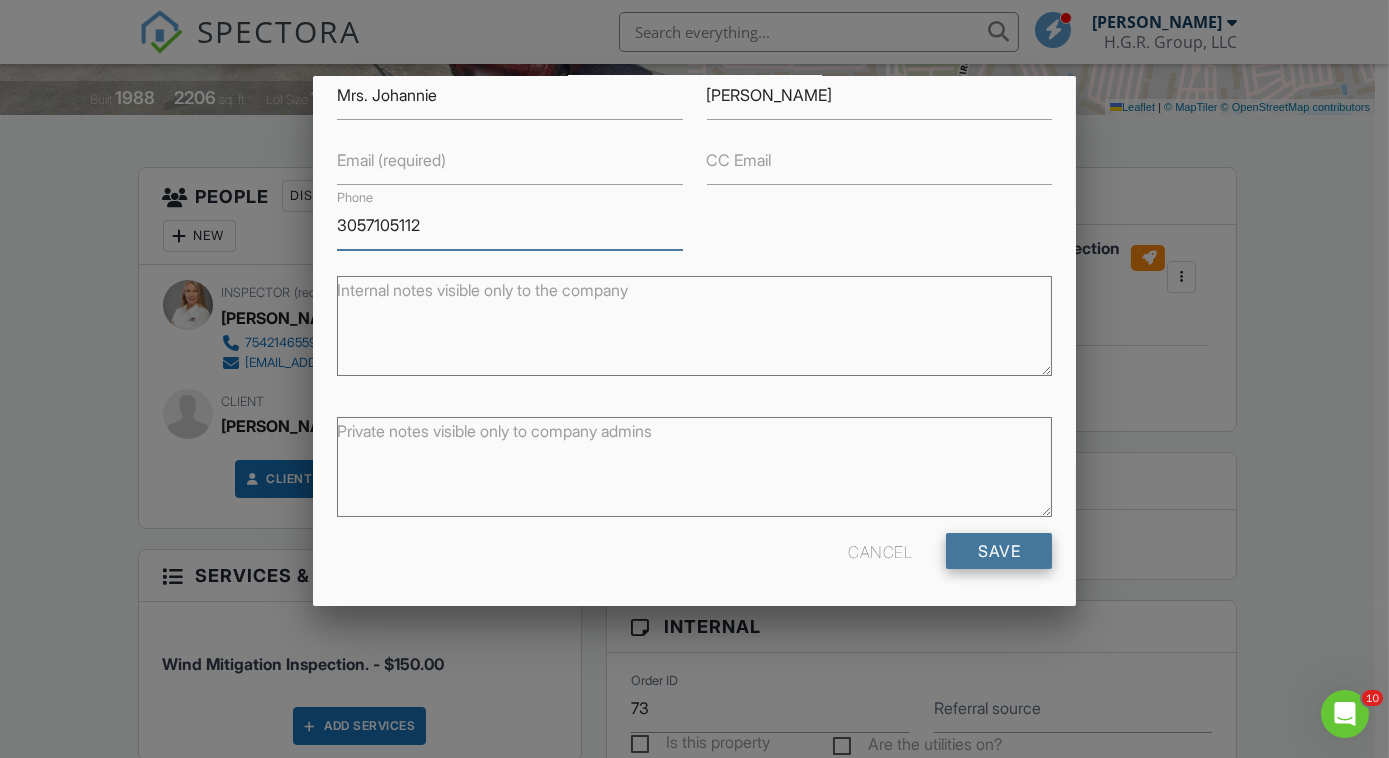 type on "3057105112" 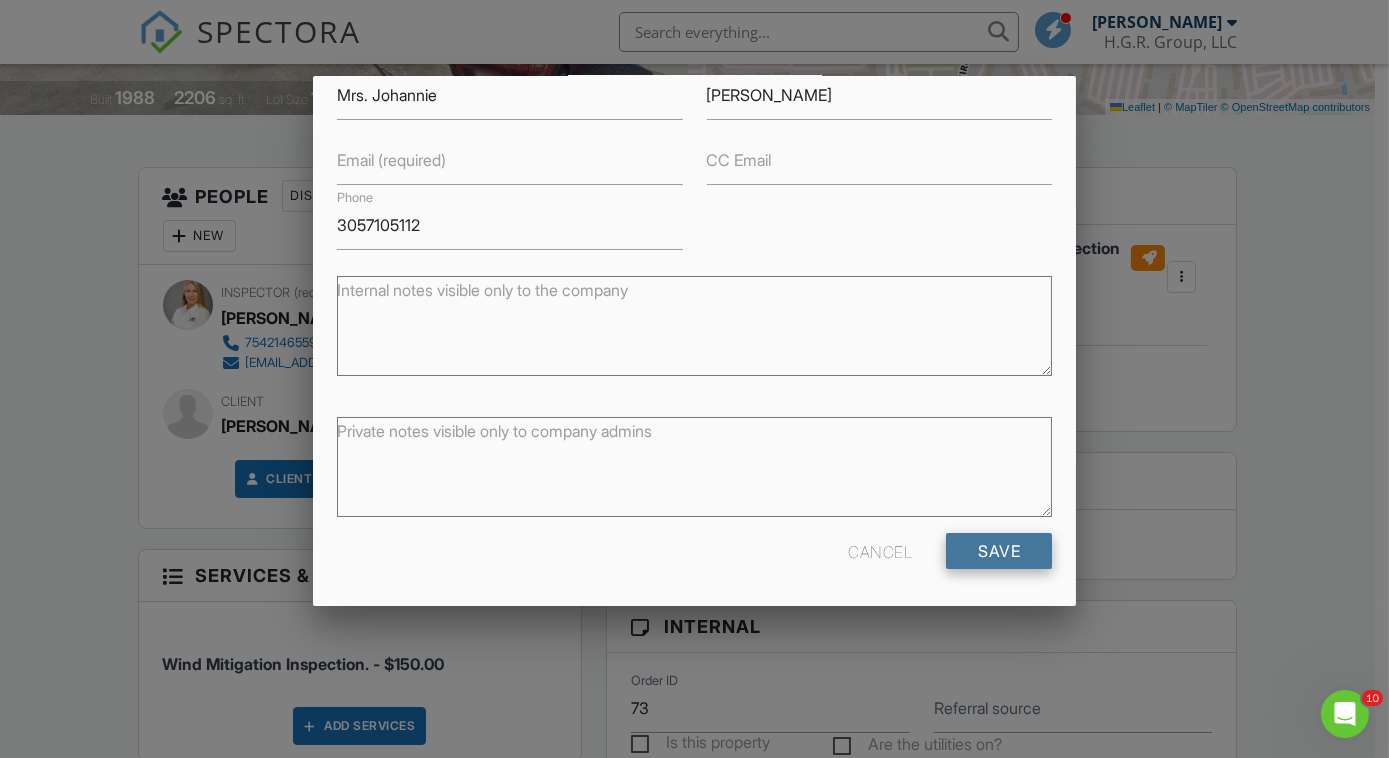 click on "Save" at bounding box center [999, 551] 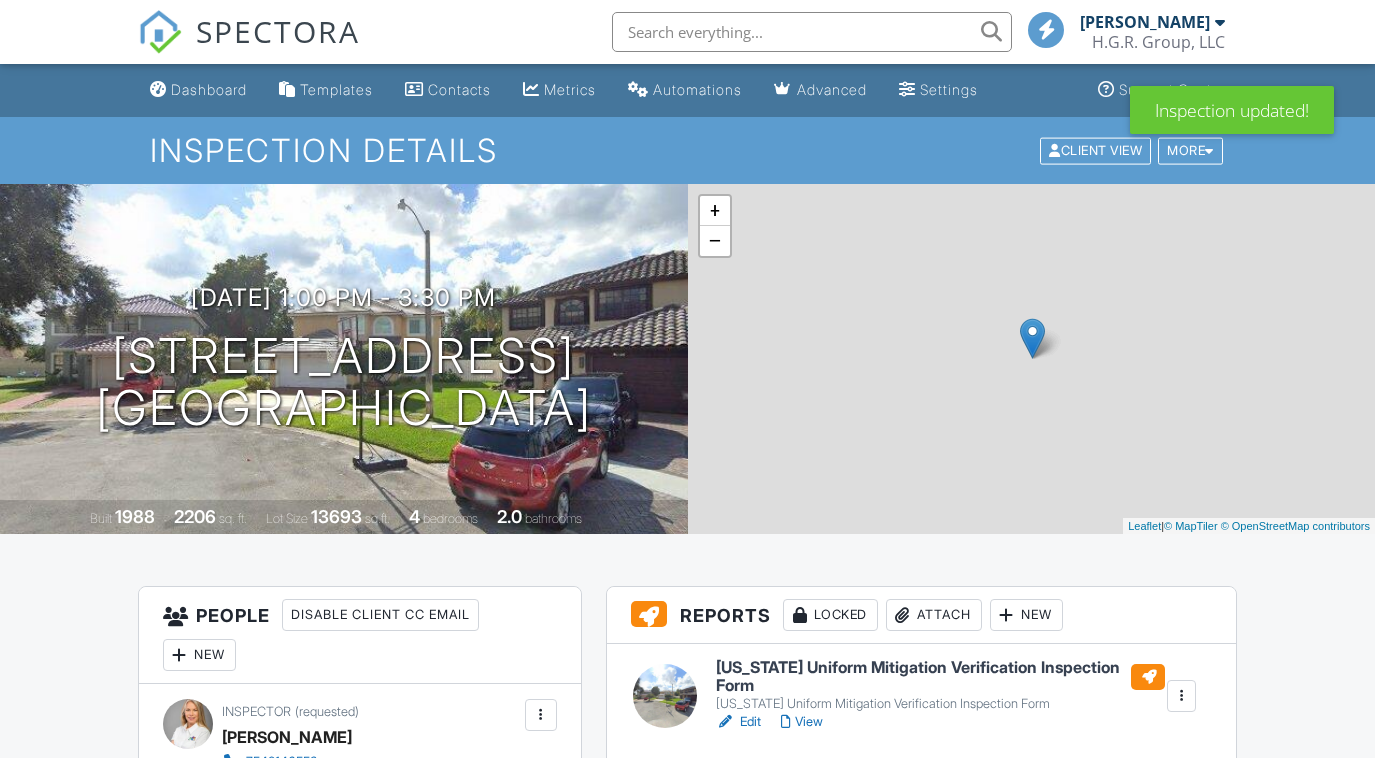 scroll, scrollTop: 0, scrollLeft: 0, axis: both 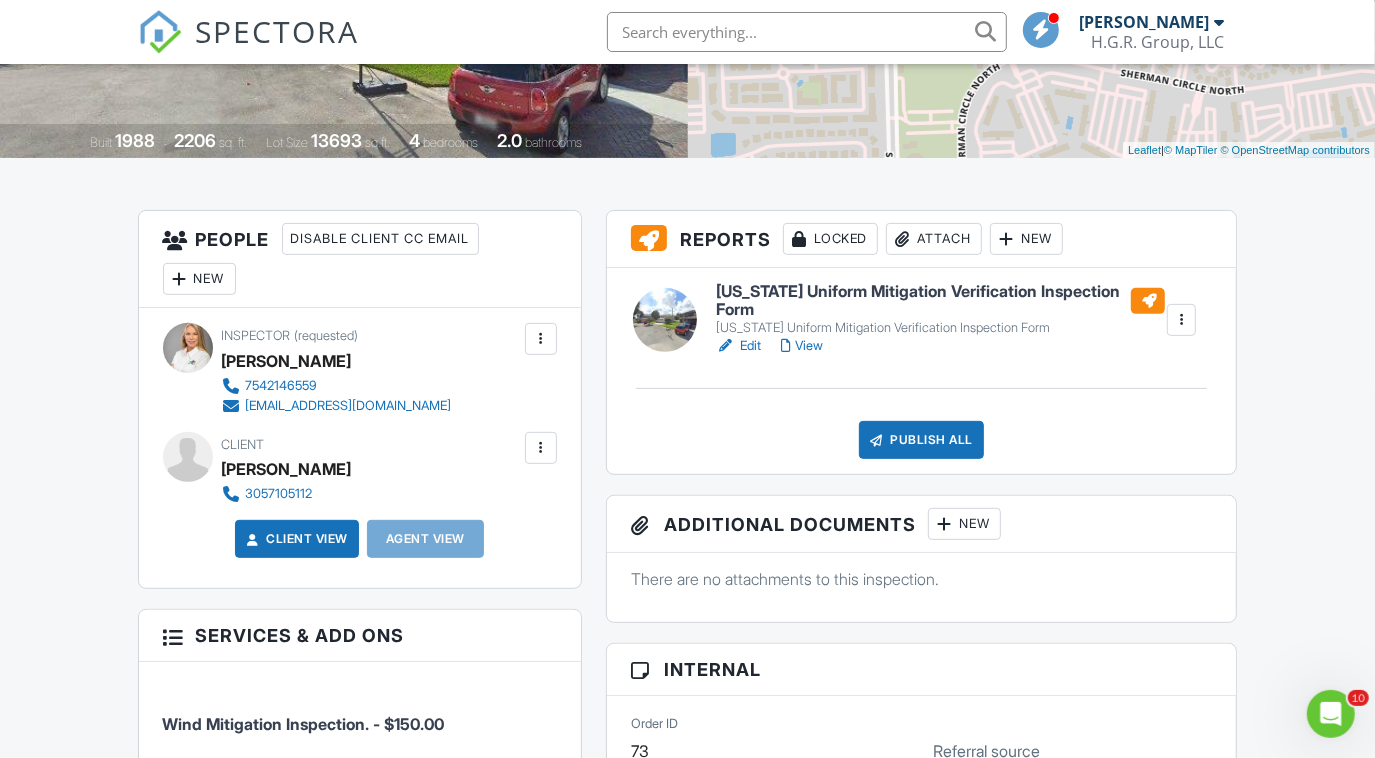 click at bounding box center [541, 448] 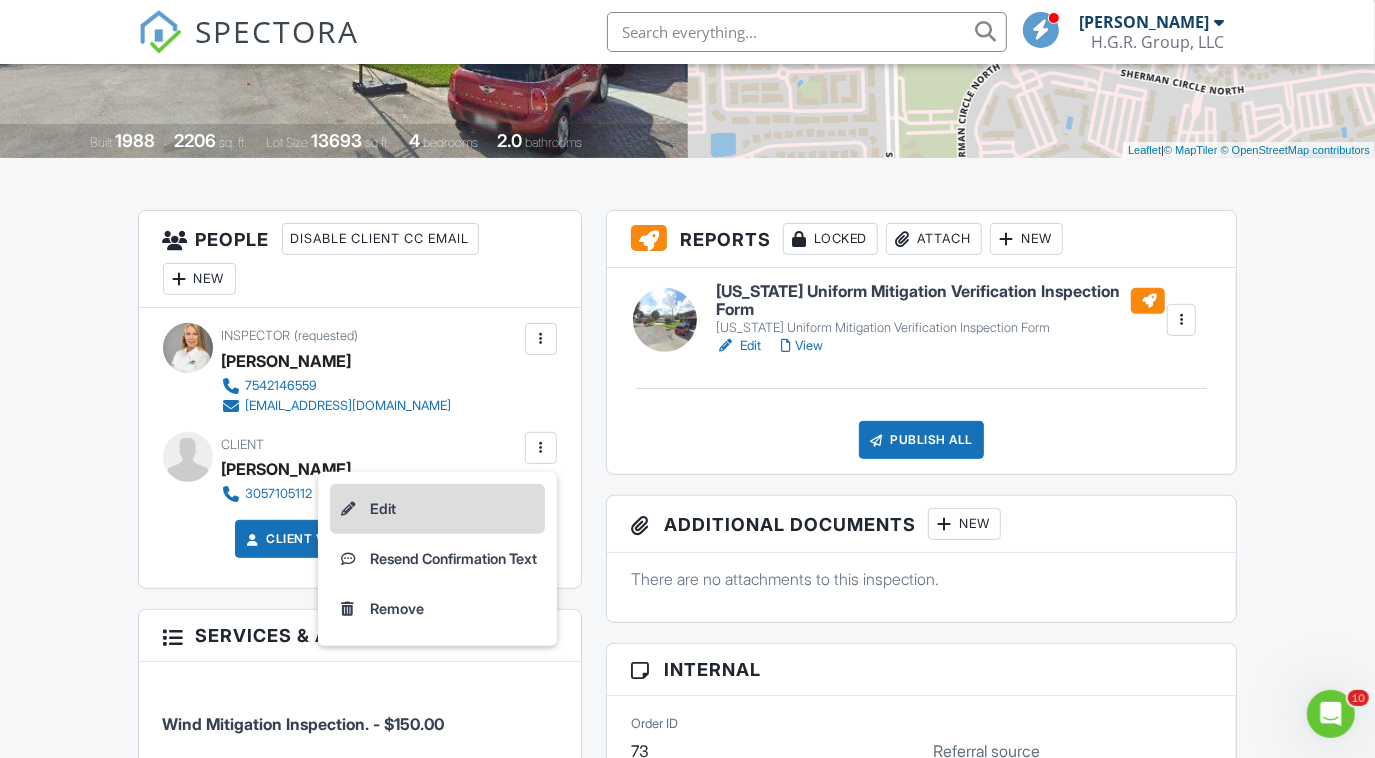 click on "Edit" at bounding box center (437, 509) 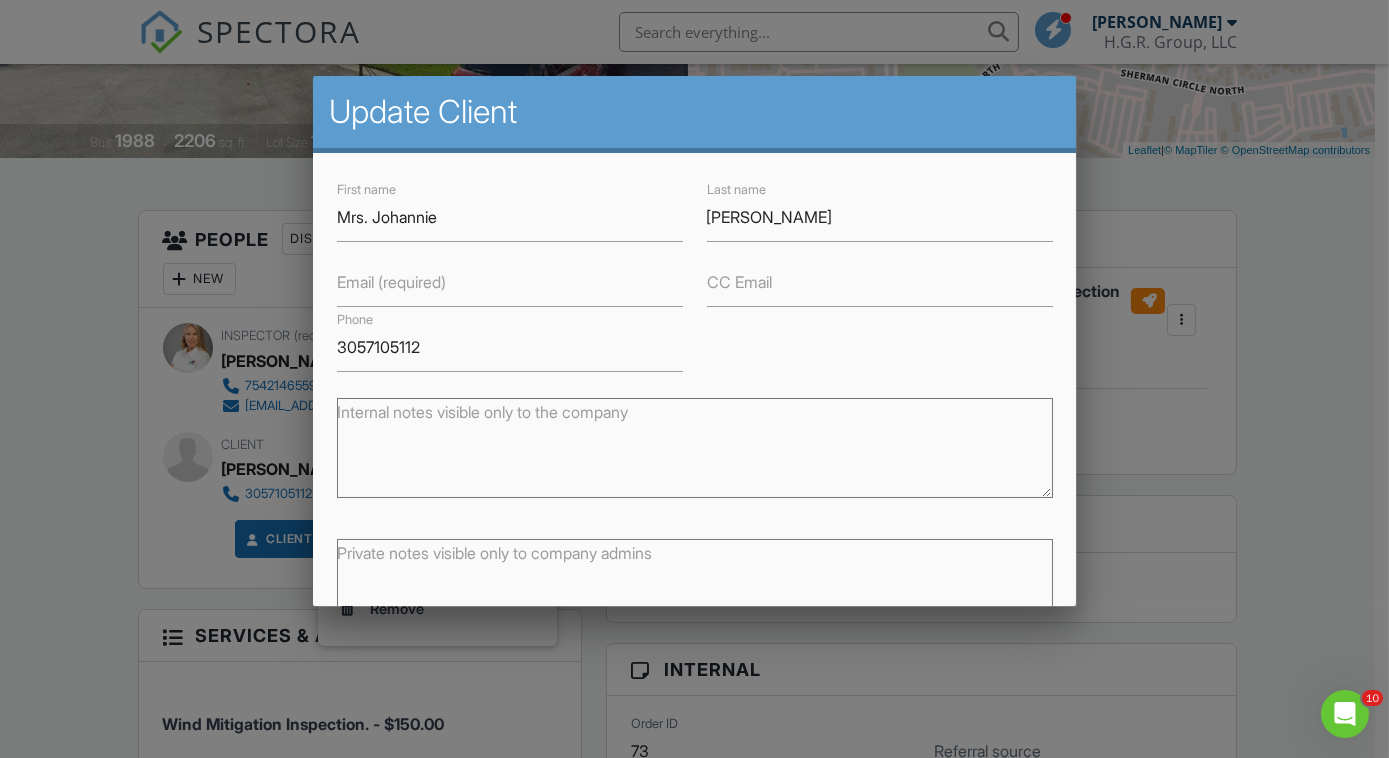 click on "Email (required)" at bounding box center [391, 282] 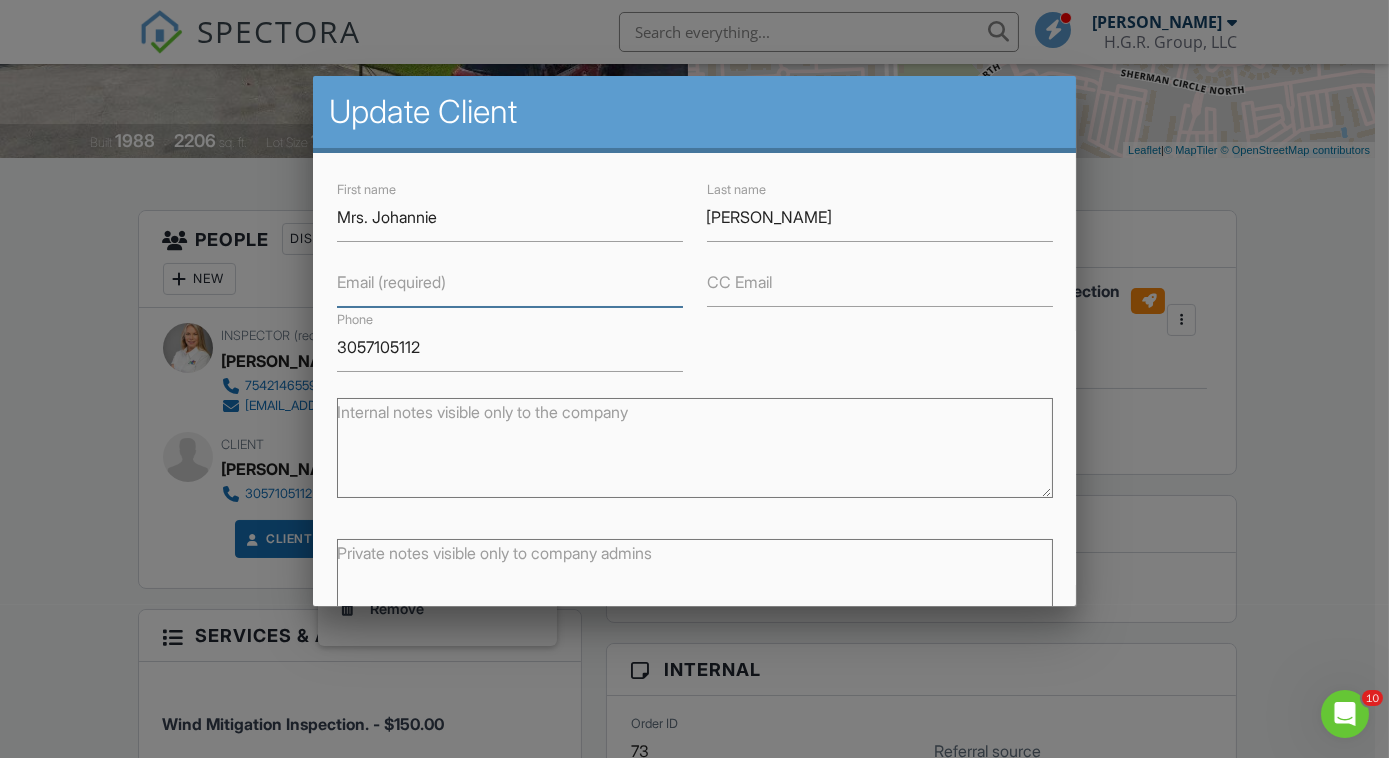 click on "Email (required)" at bounding box center (510, 282) 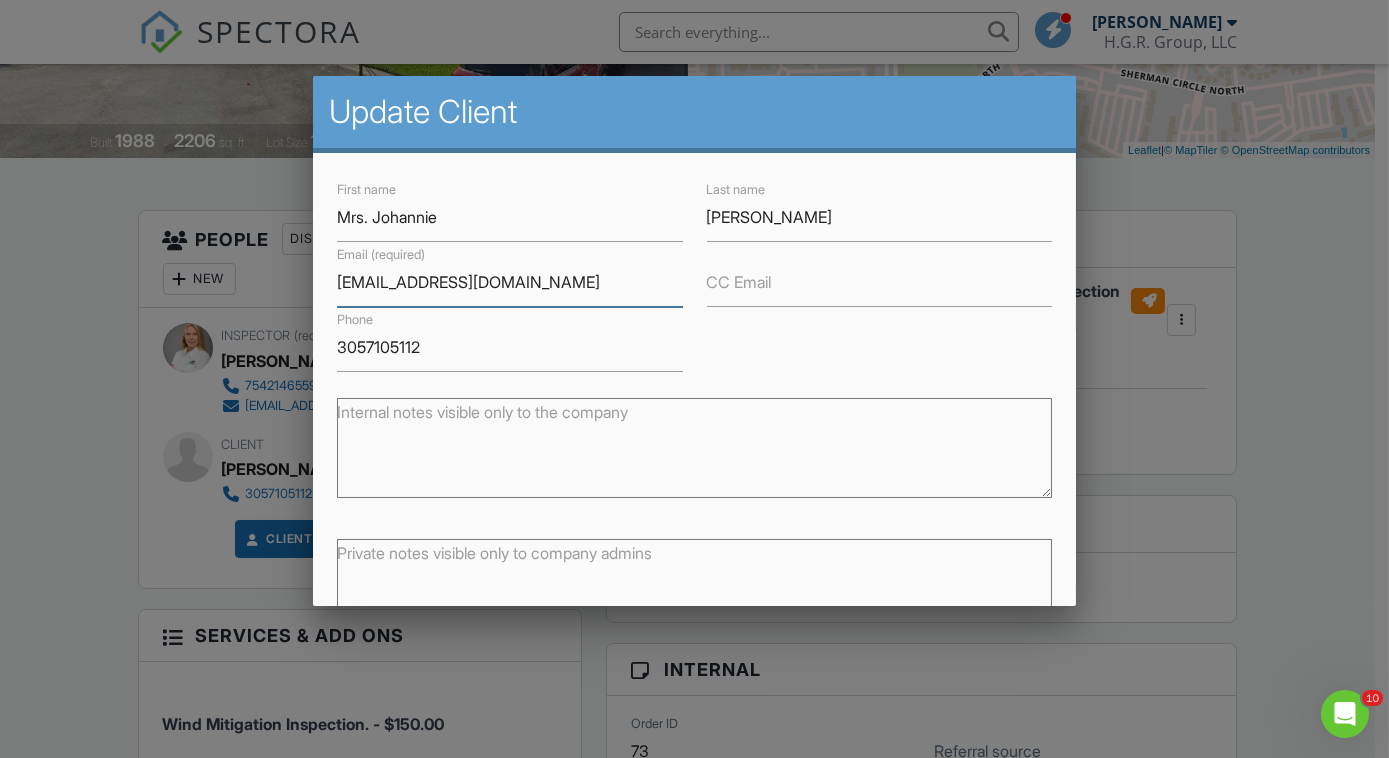type on "johannie12@cs.com" 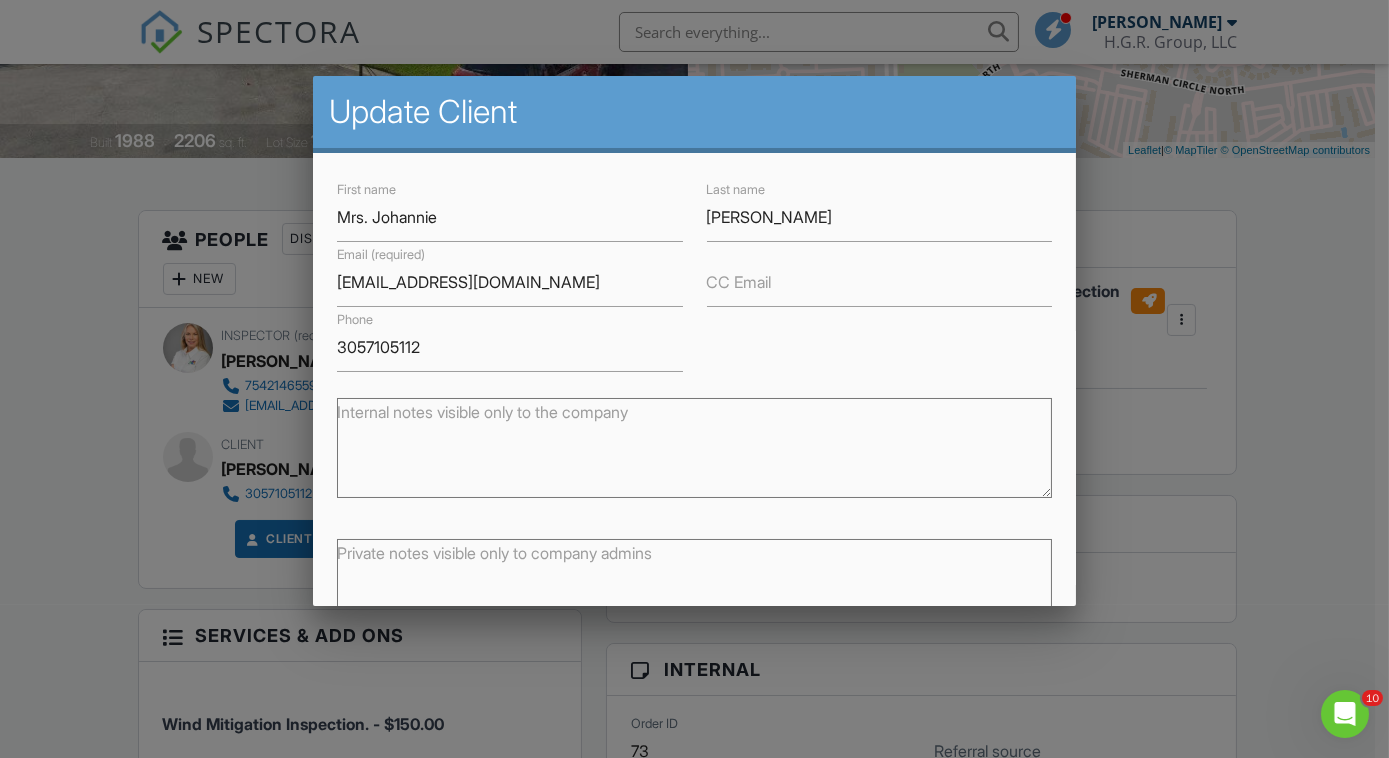 click on "Internal notes visible only to the company" at bounding box center [695, 448] 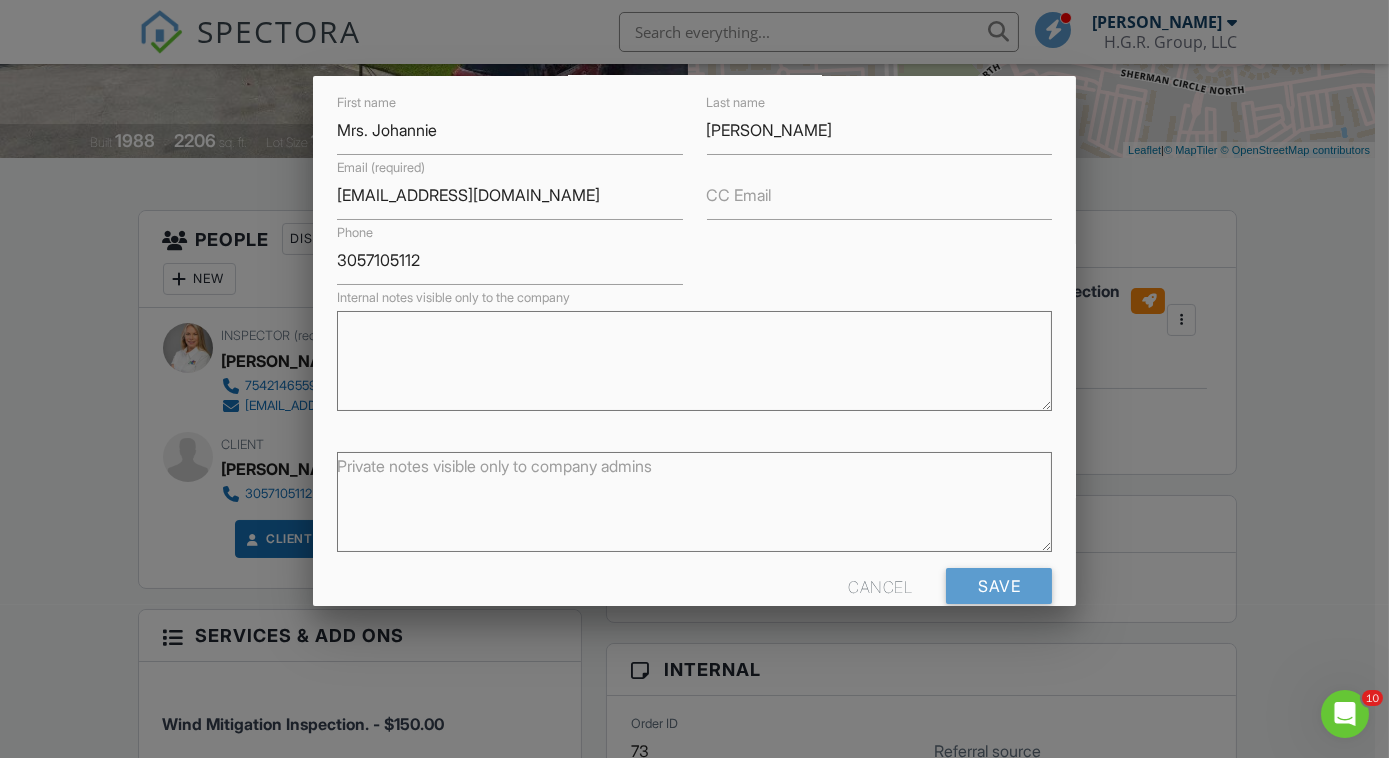 scroll, scrollTop: 122, scrollLeft: 0, axis: vertical 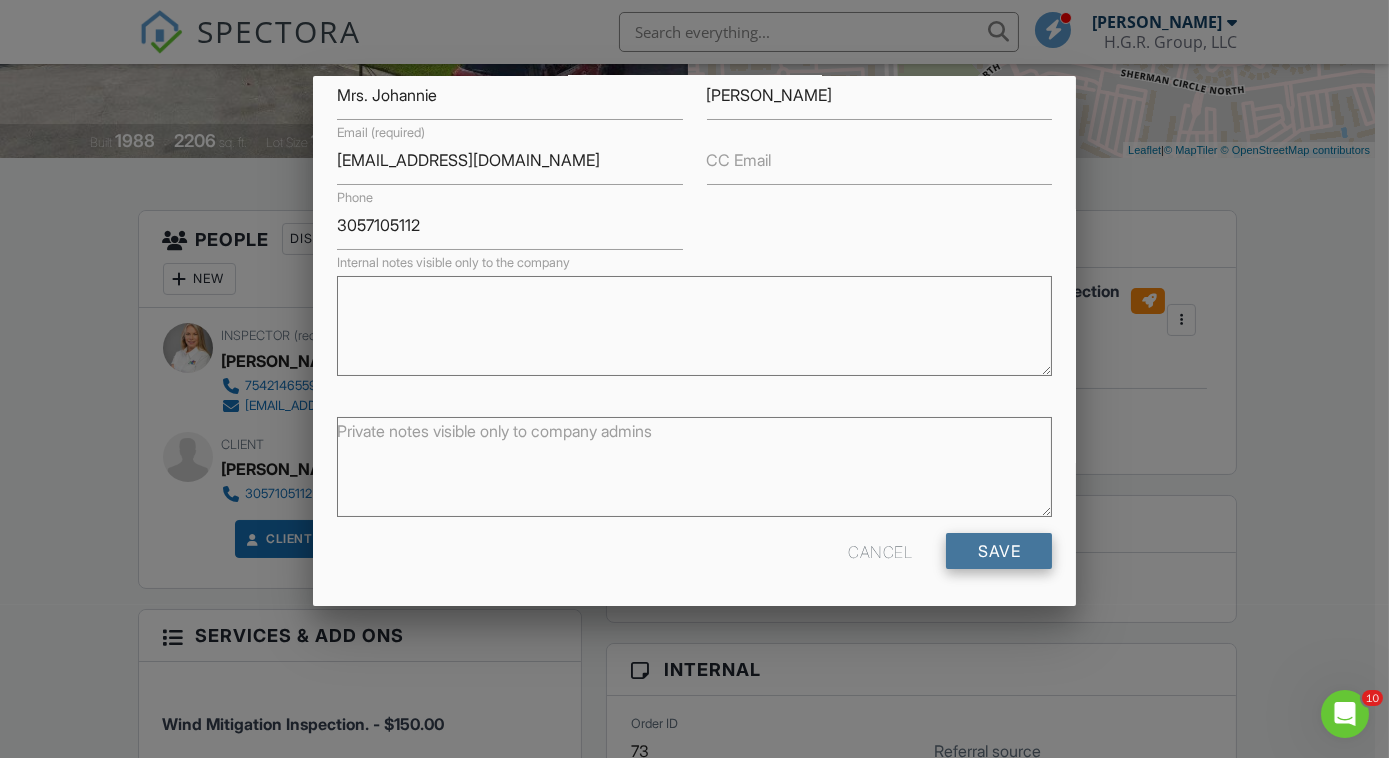 click on "Save" at bounding box center (999, 551) 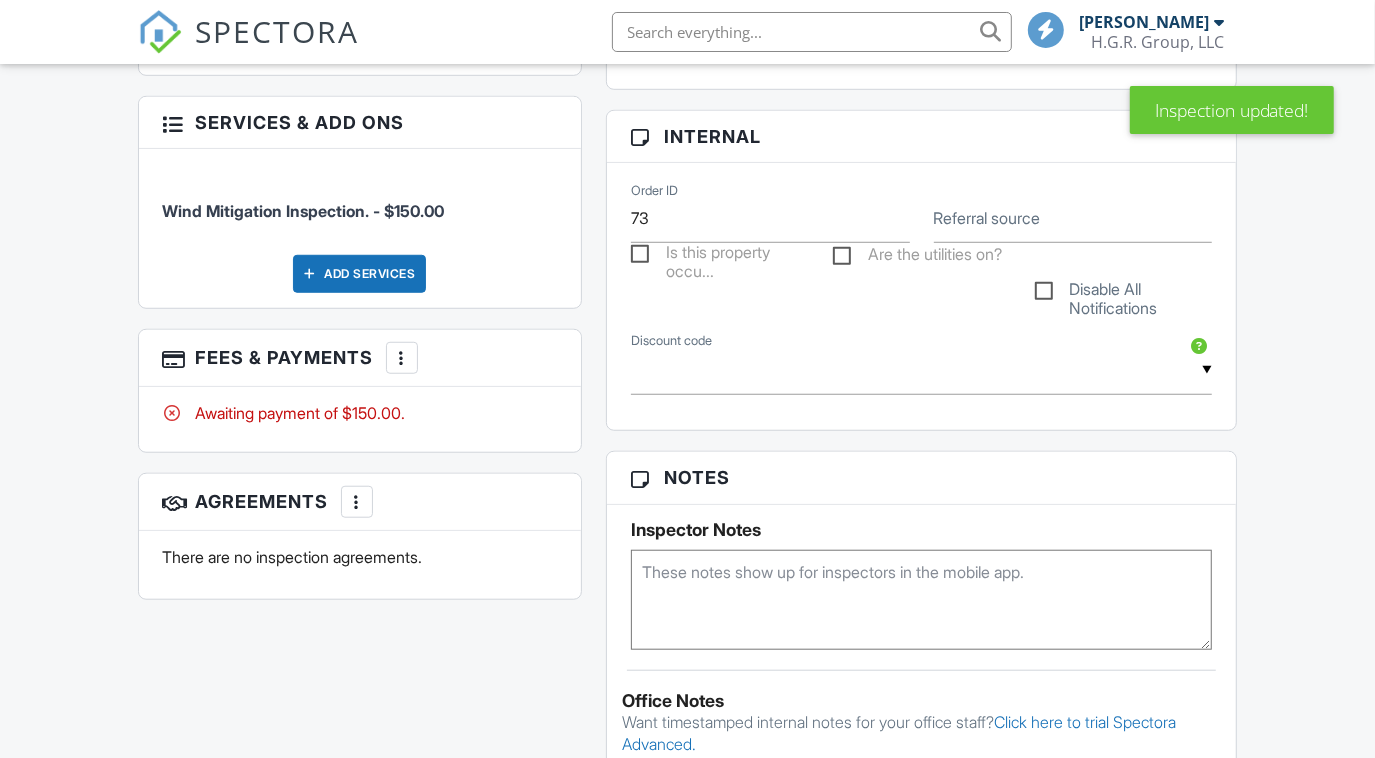 scroll, scrollTop: 909, scrollLeft: 0, axis: vertical 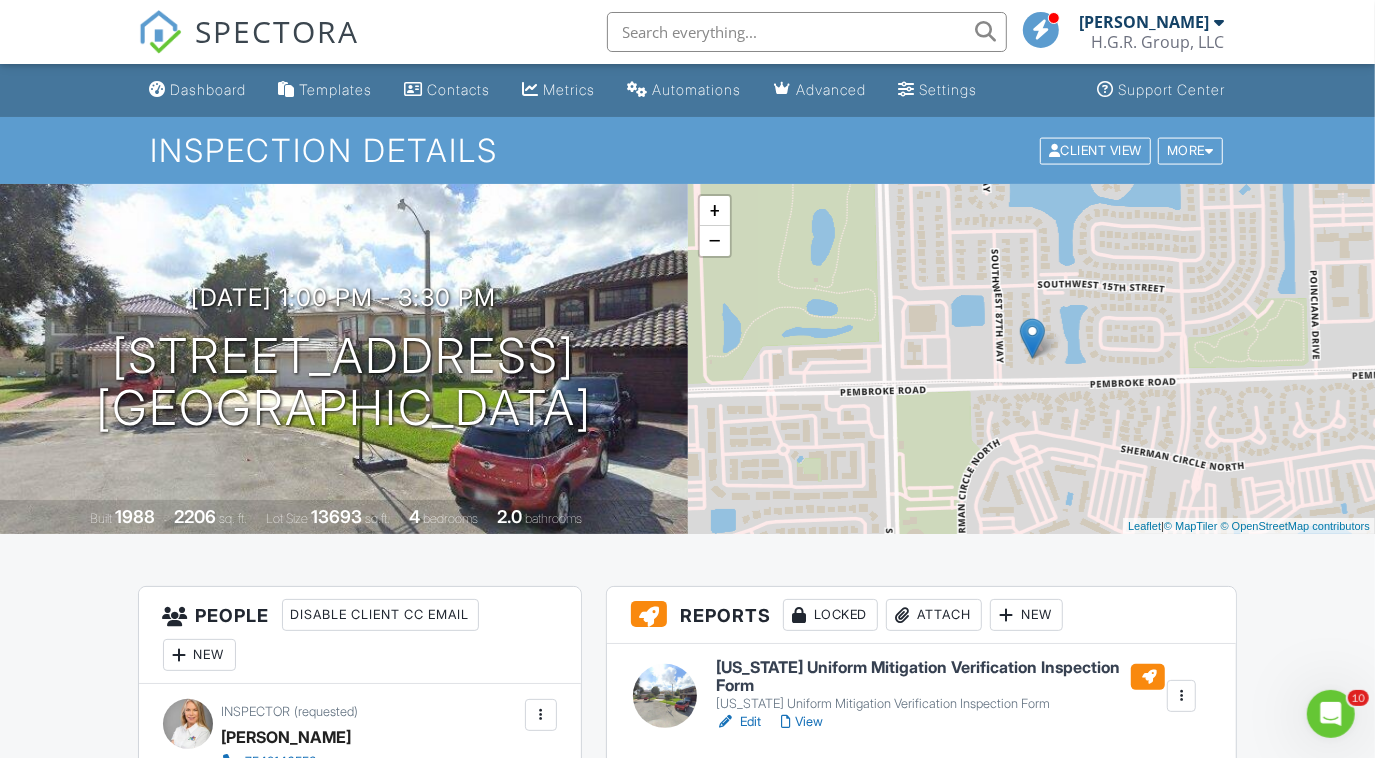 click on "View" at bounding box center [802, 722] 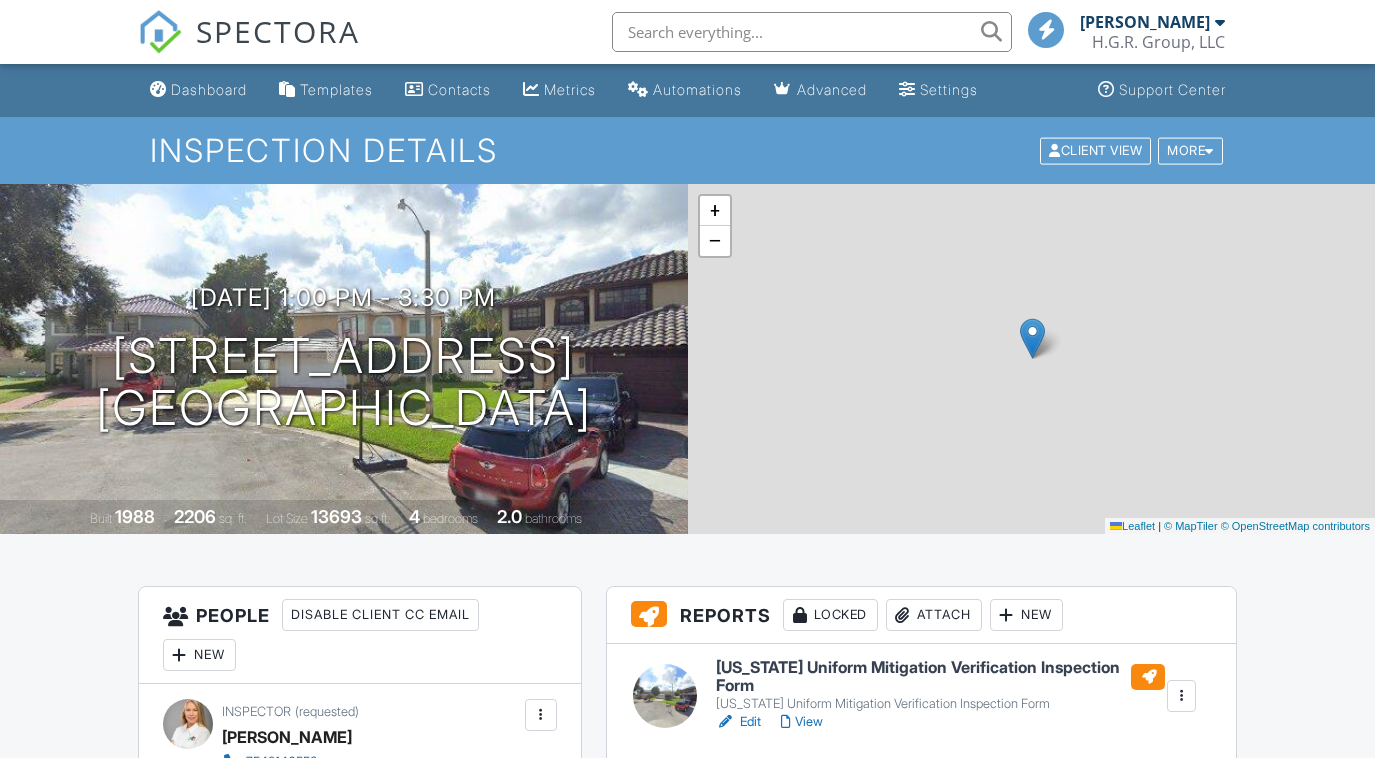 scroll, scrollTop: 0, scrollLeft: 0, axis: both 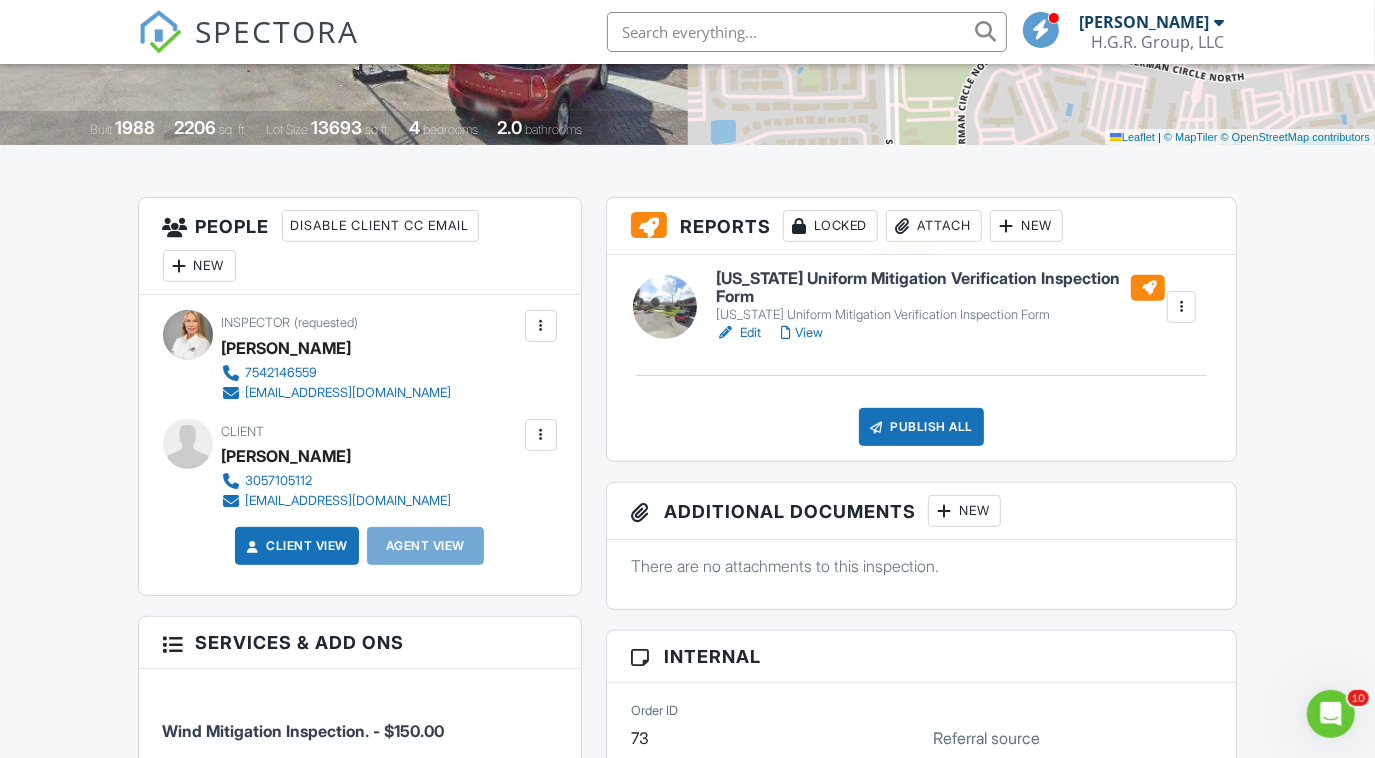 click at bounding box center (903, 226) 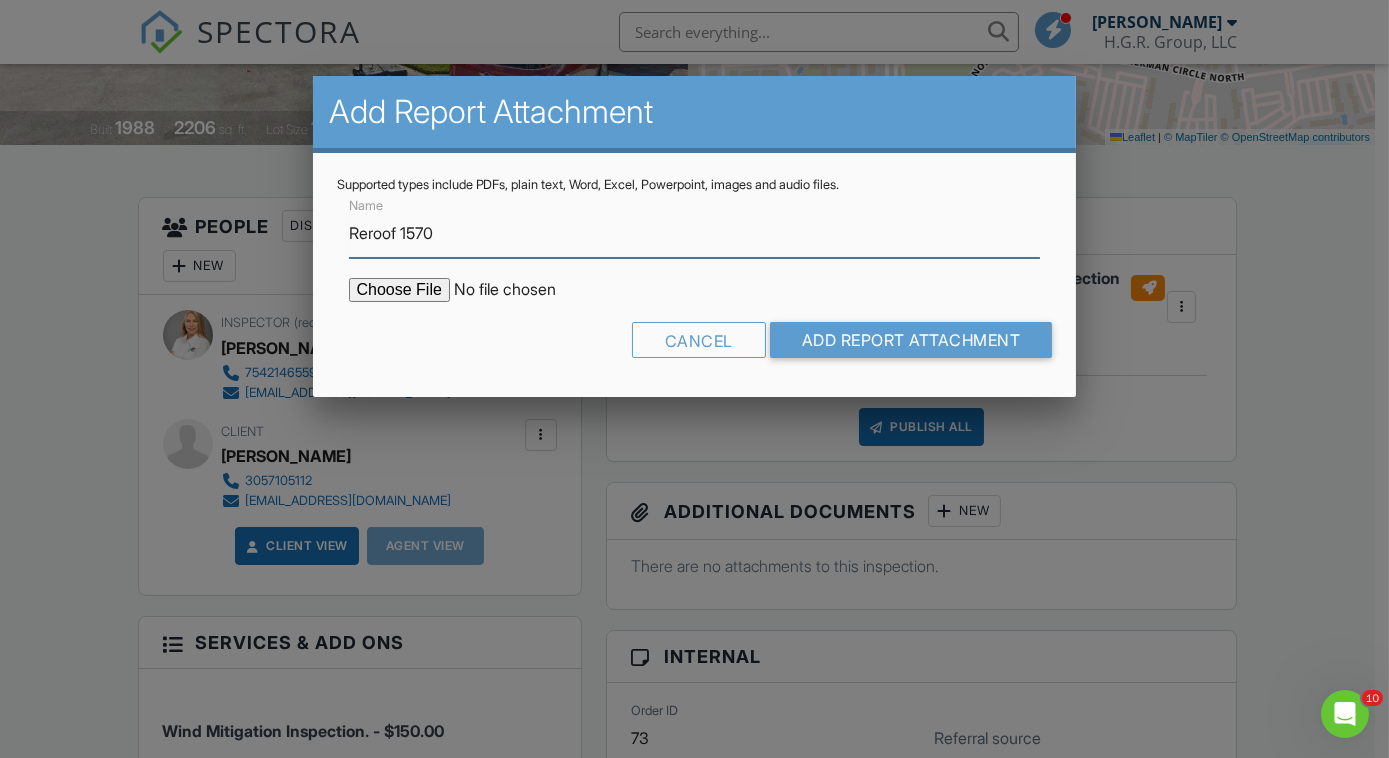 type on "Reroof 1570" 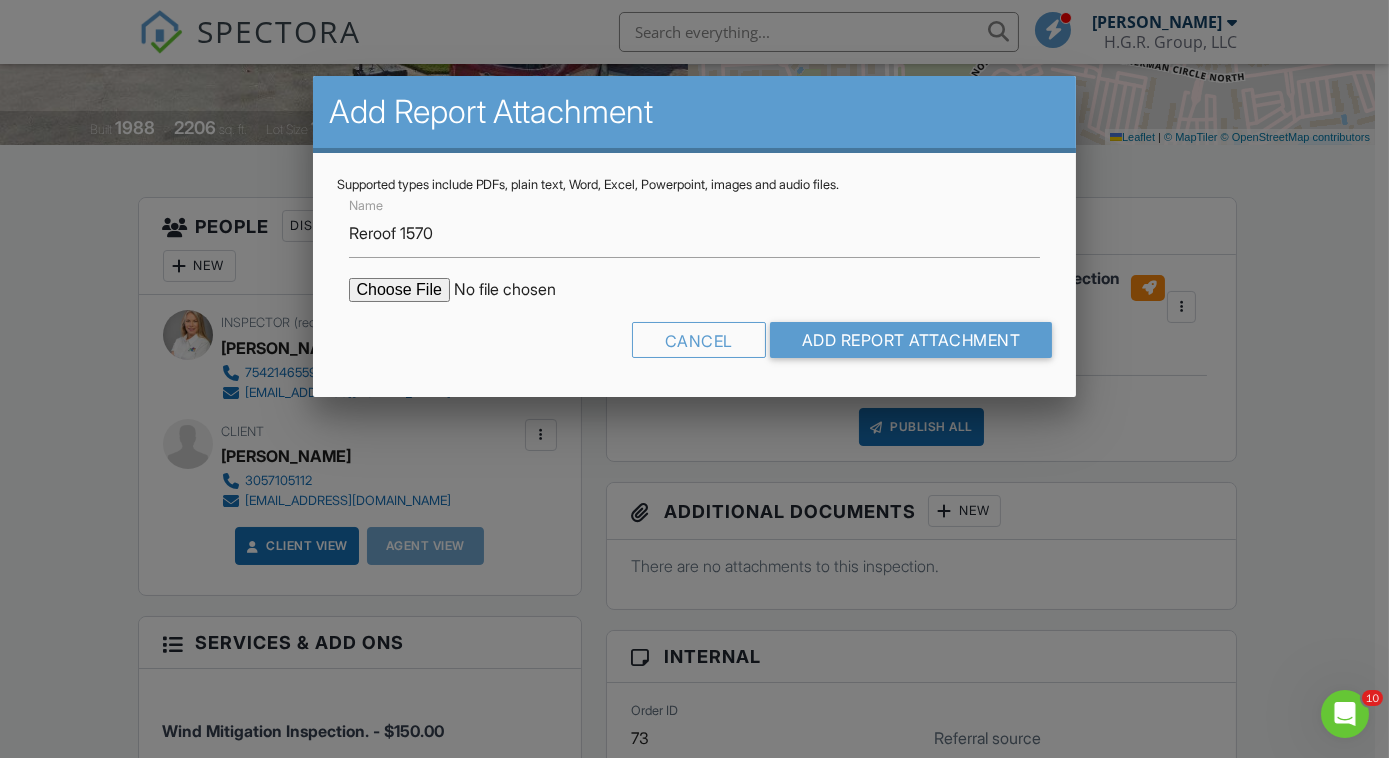 click at bounding box center [519, 290] 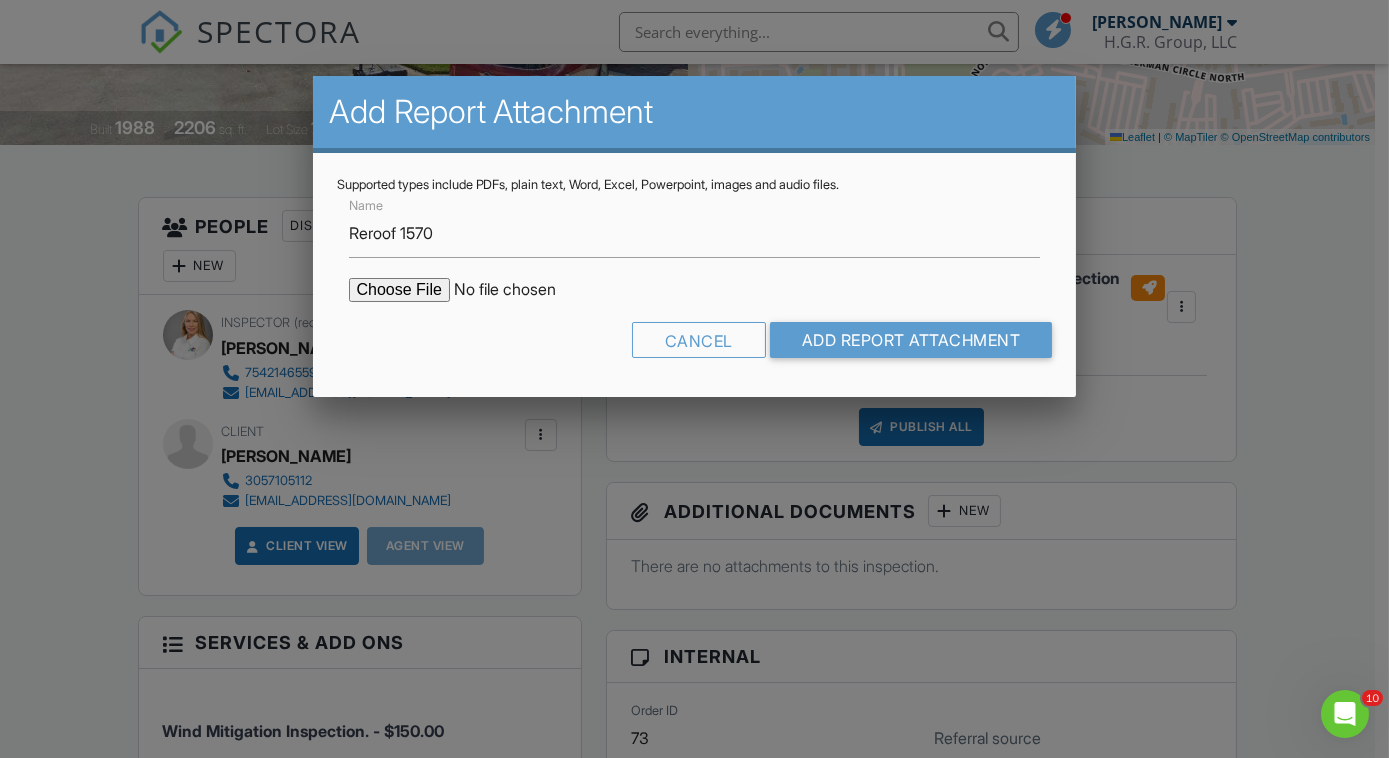 click at bounding box center [519, 290] 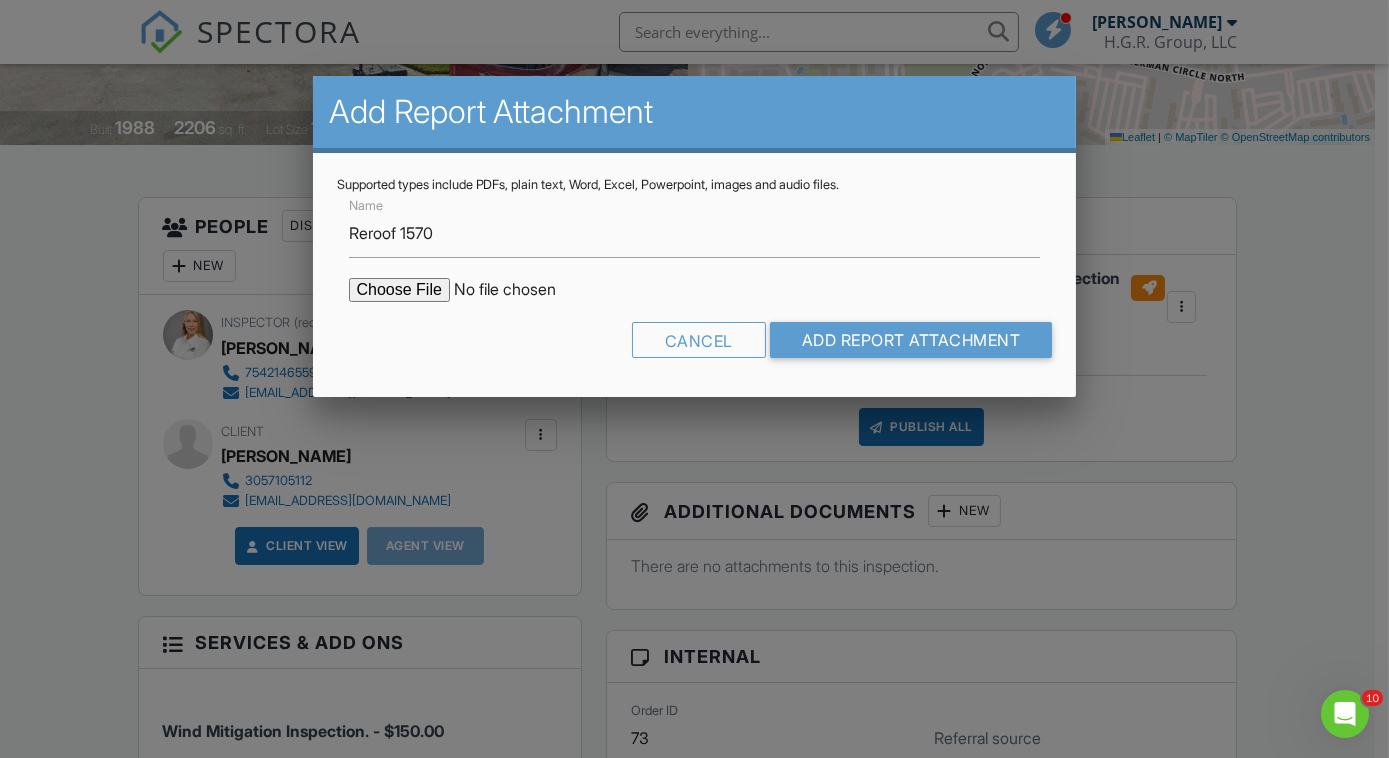 type on "C:\fakepath\BUL-228002 rerrof 1570 Johannie.pdf" 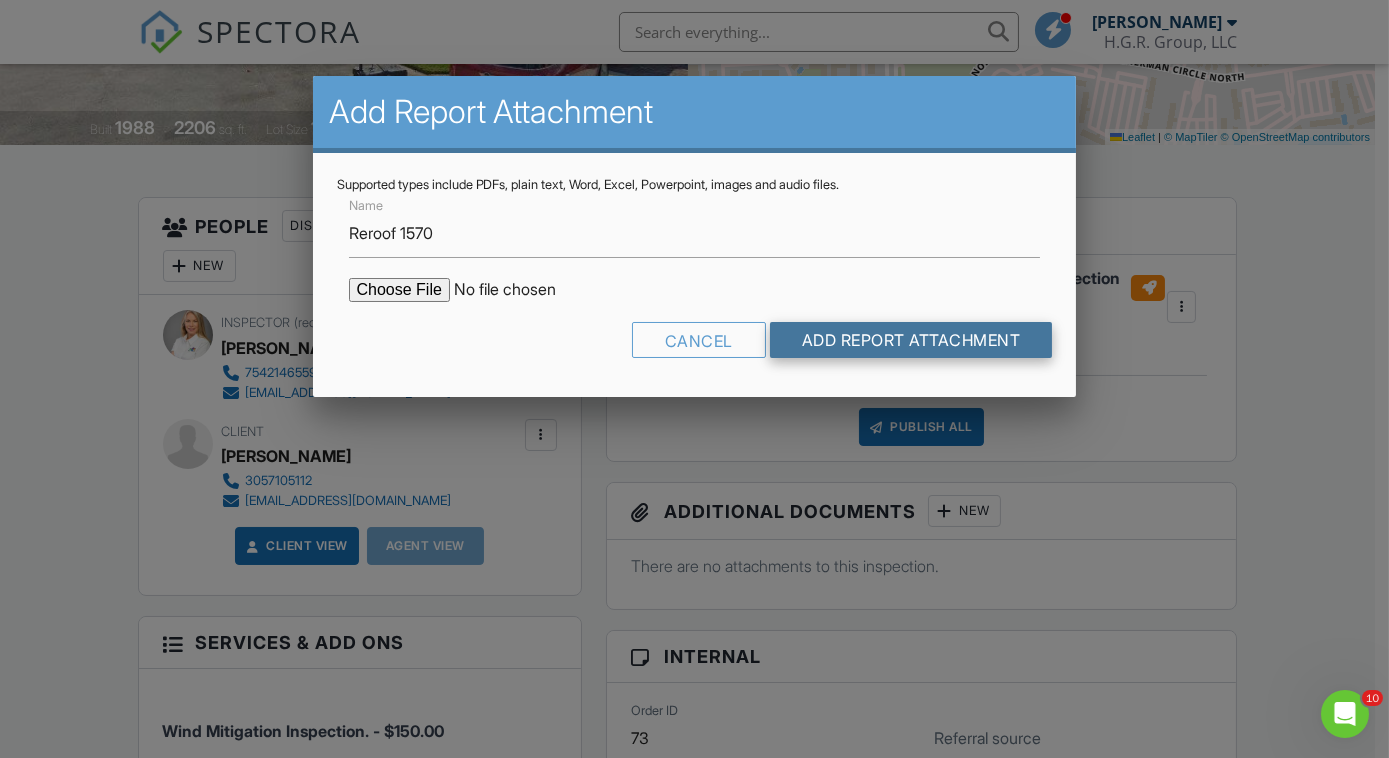 click on "Add Report Attachment" at bounding box center [911, 340] 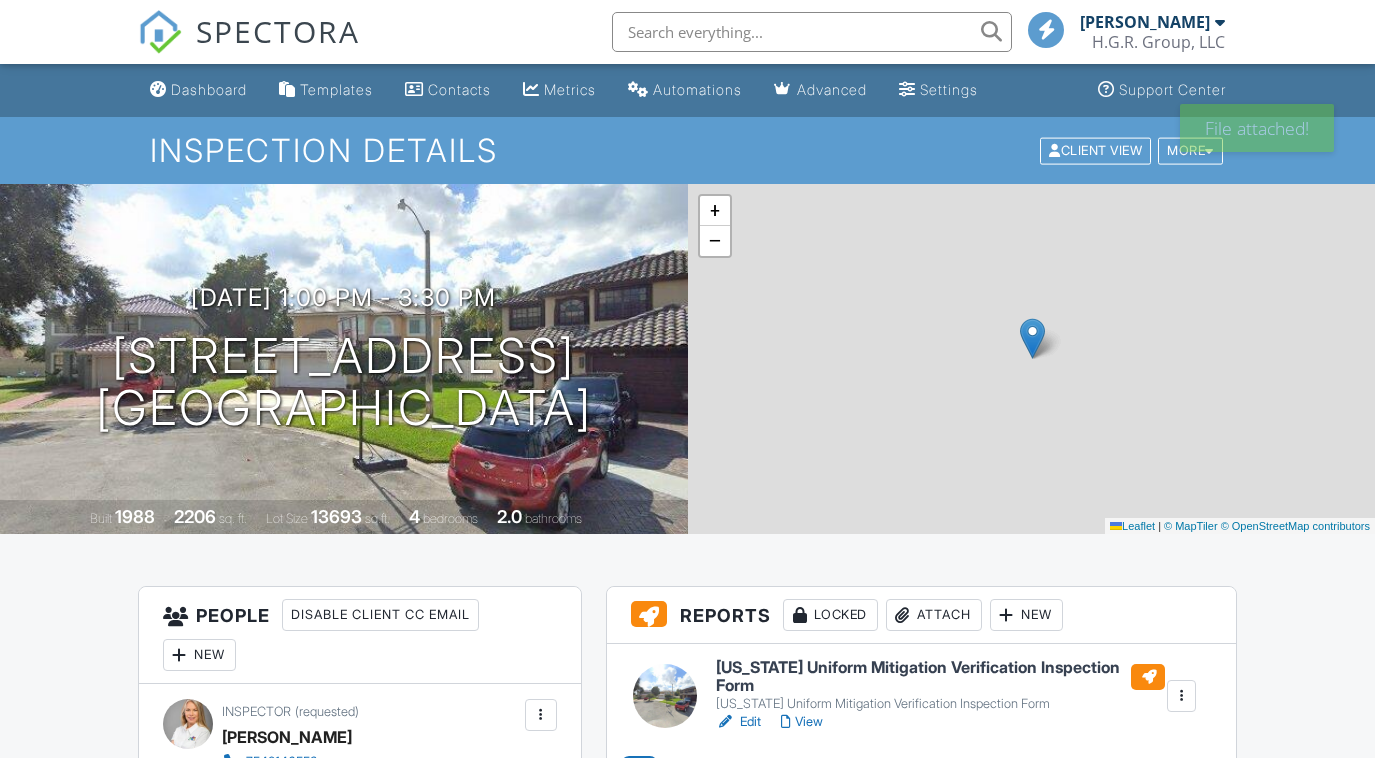 scroll, scrollTop: 0, scrollLeft: 0, axis: both 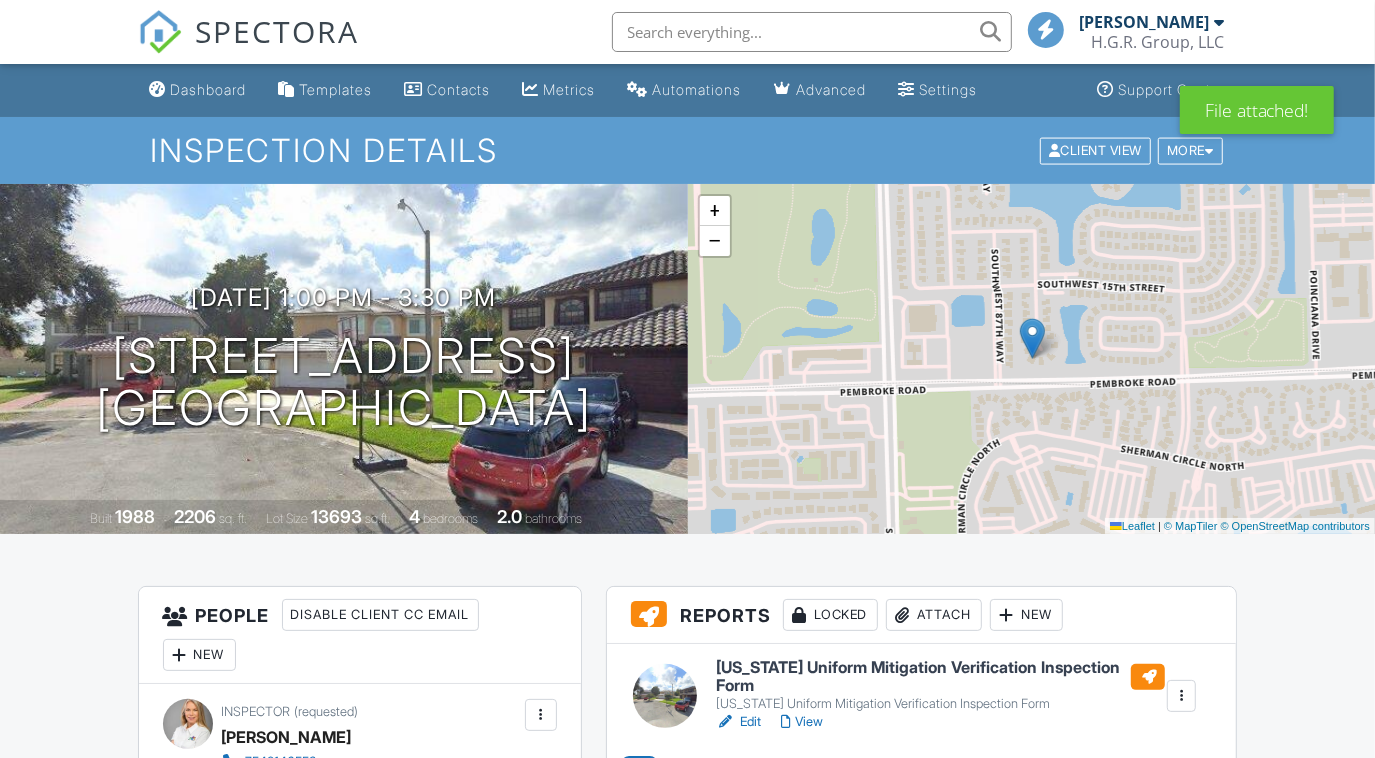 click on "Attach" at bounding box center (934, 615) 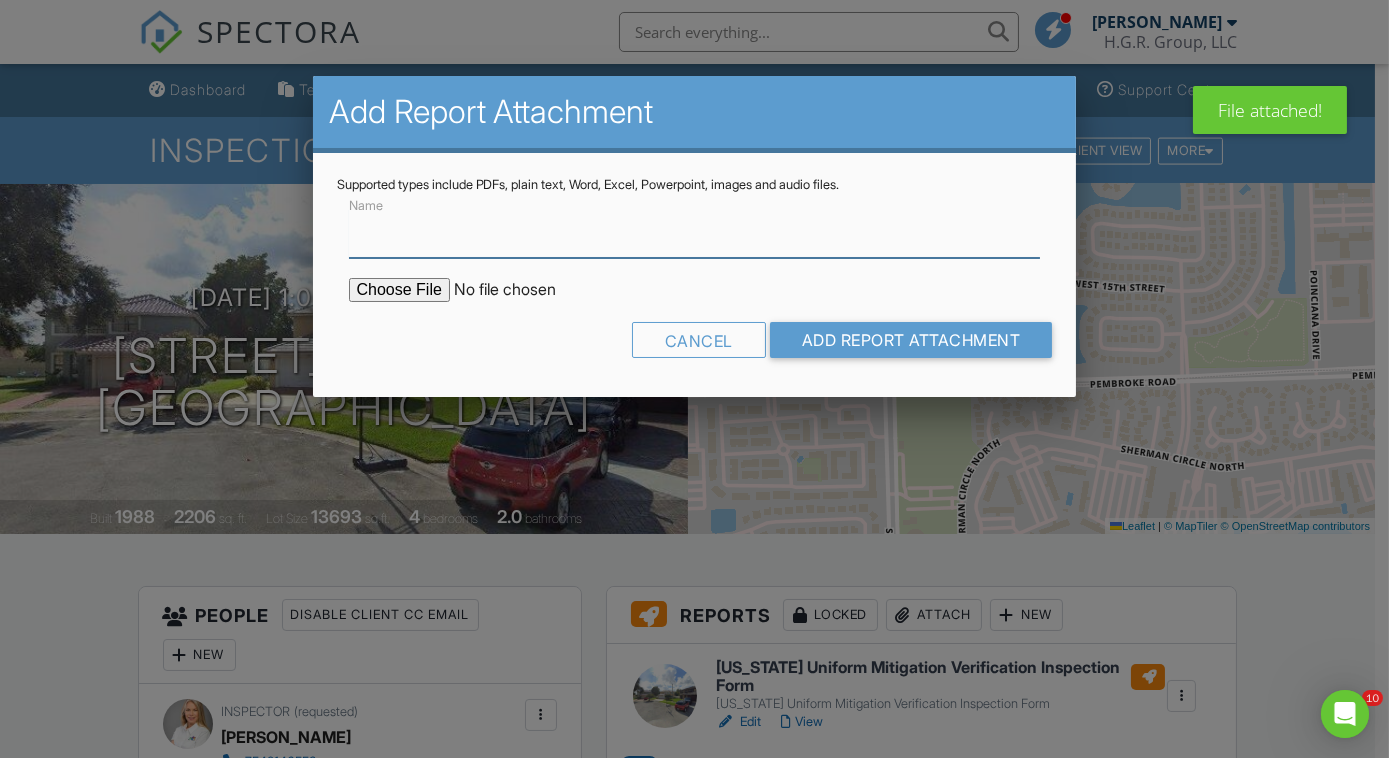 scroll, scrollTop: 0, scrollLeft: 0, axis: both 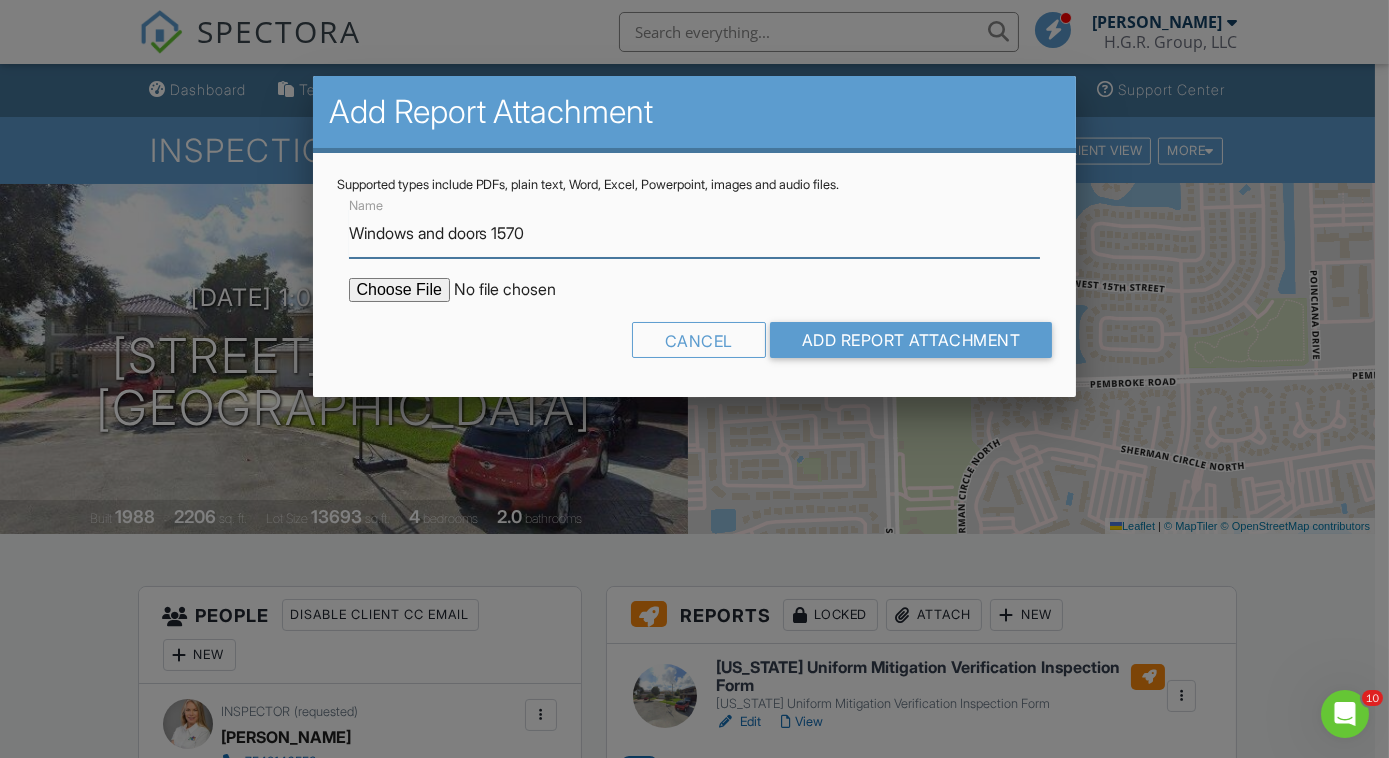 type on "Windows and doors 1570" 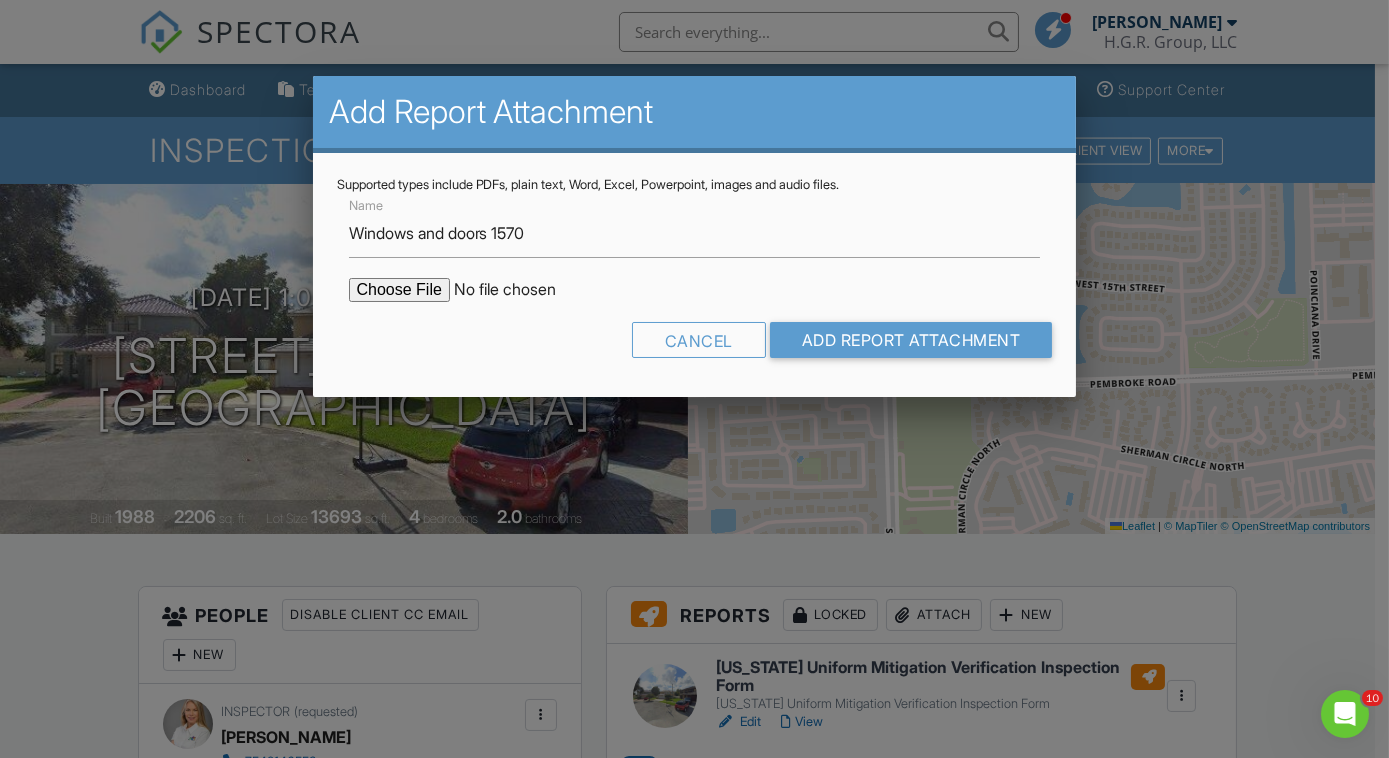 click at bounding box center [519, 290] 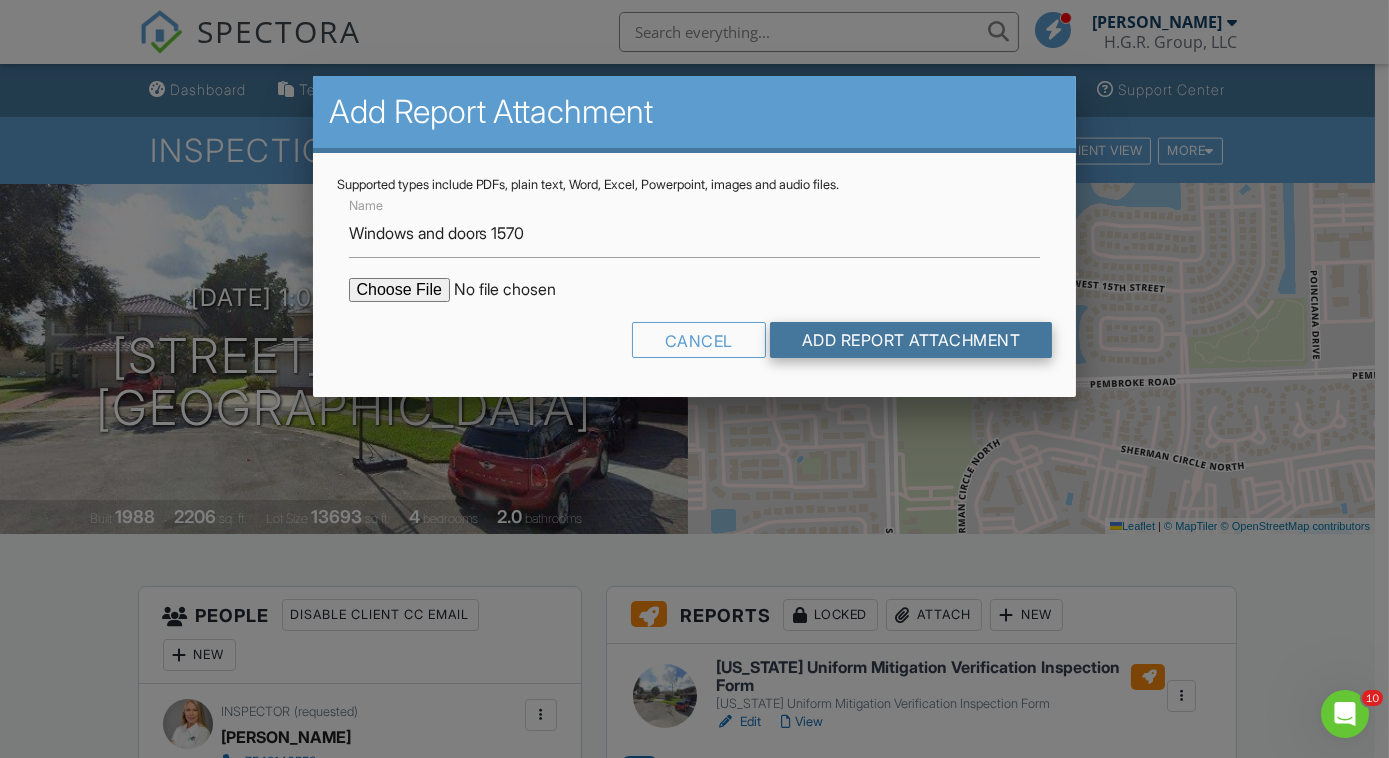 click on "Add Report Attachment" at bounding box center [911, 340] 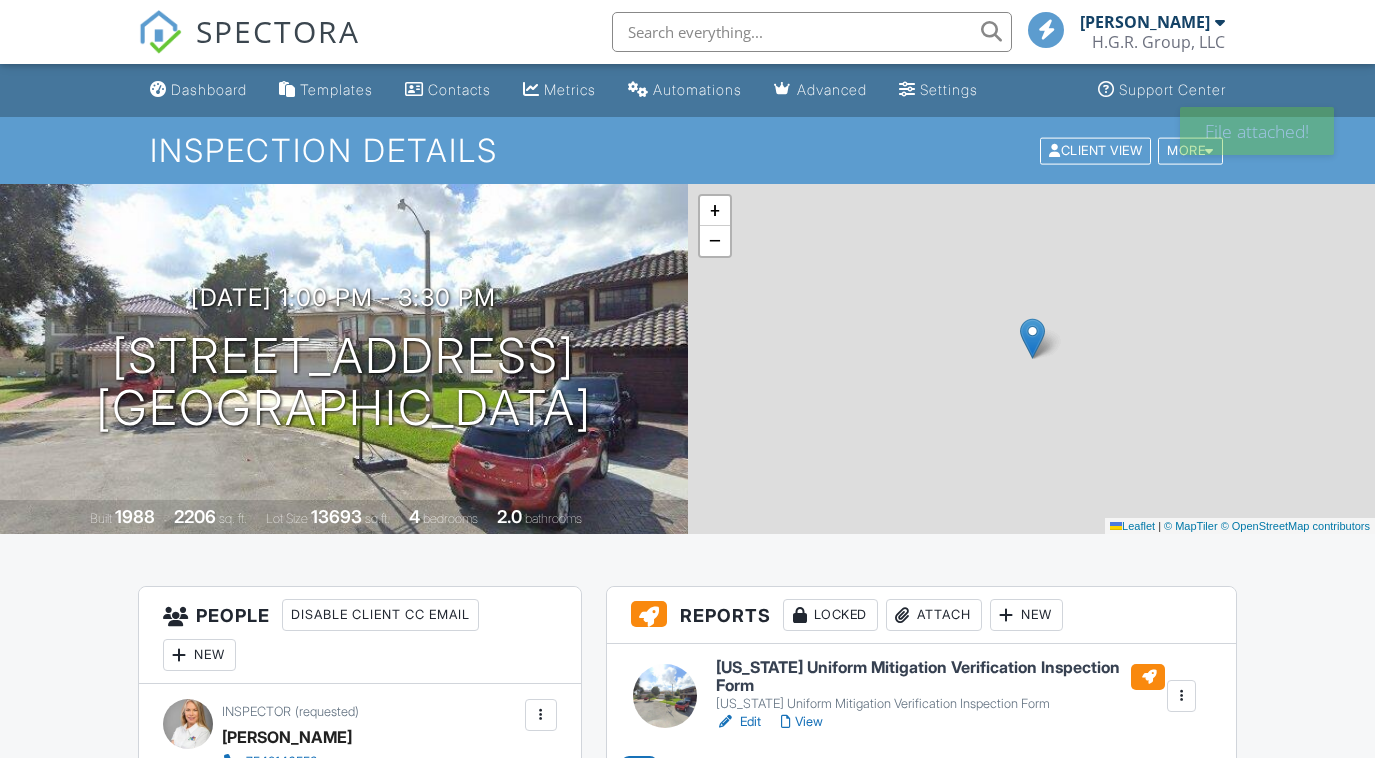 scroll, scrollTop: 0, scrollLeft: 0, axis: both 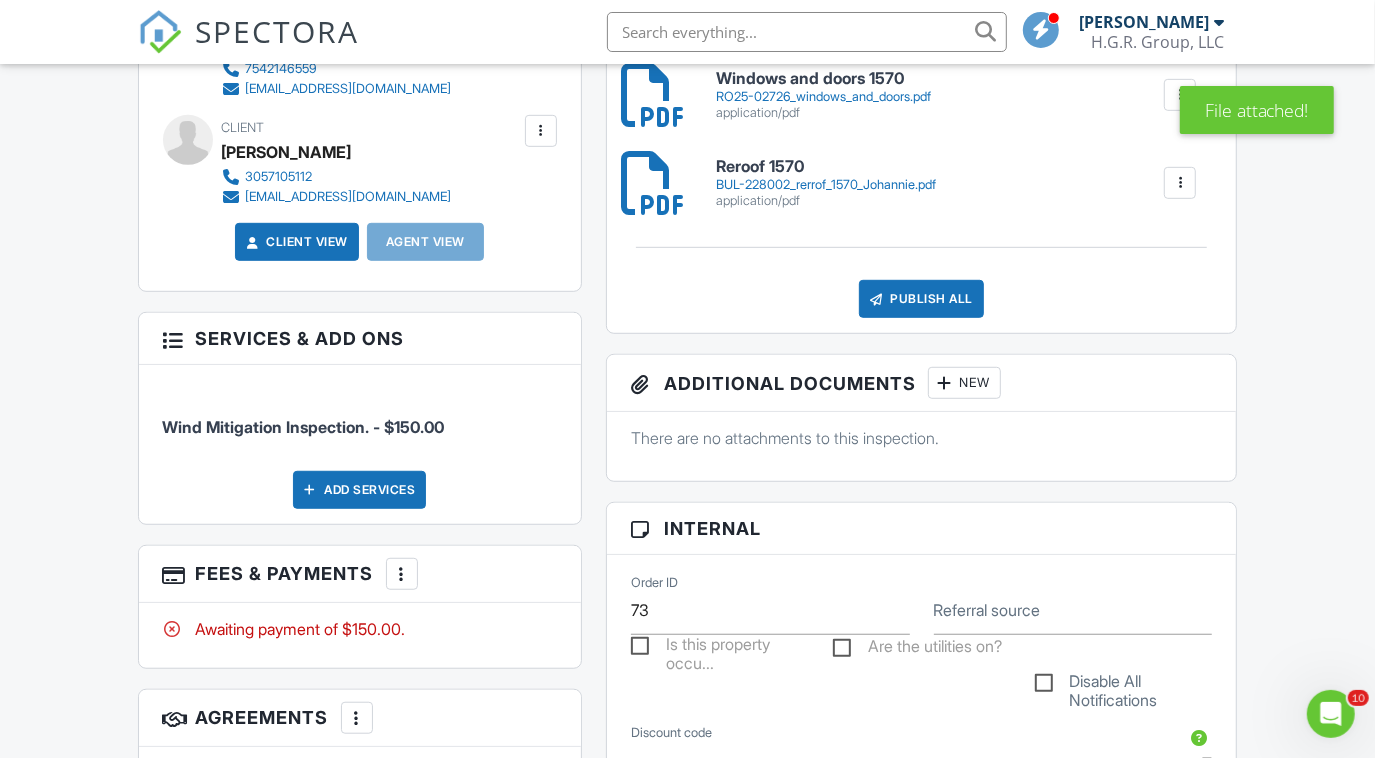 click on "Publish All" at bounding box center (921, 299) 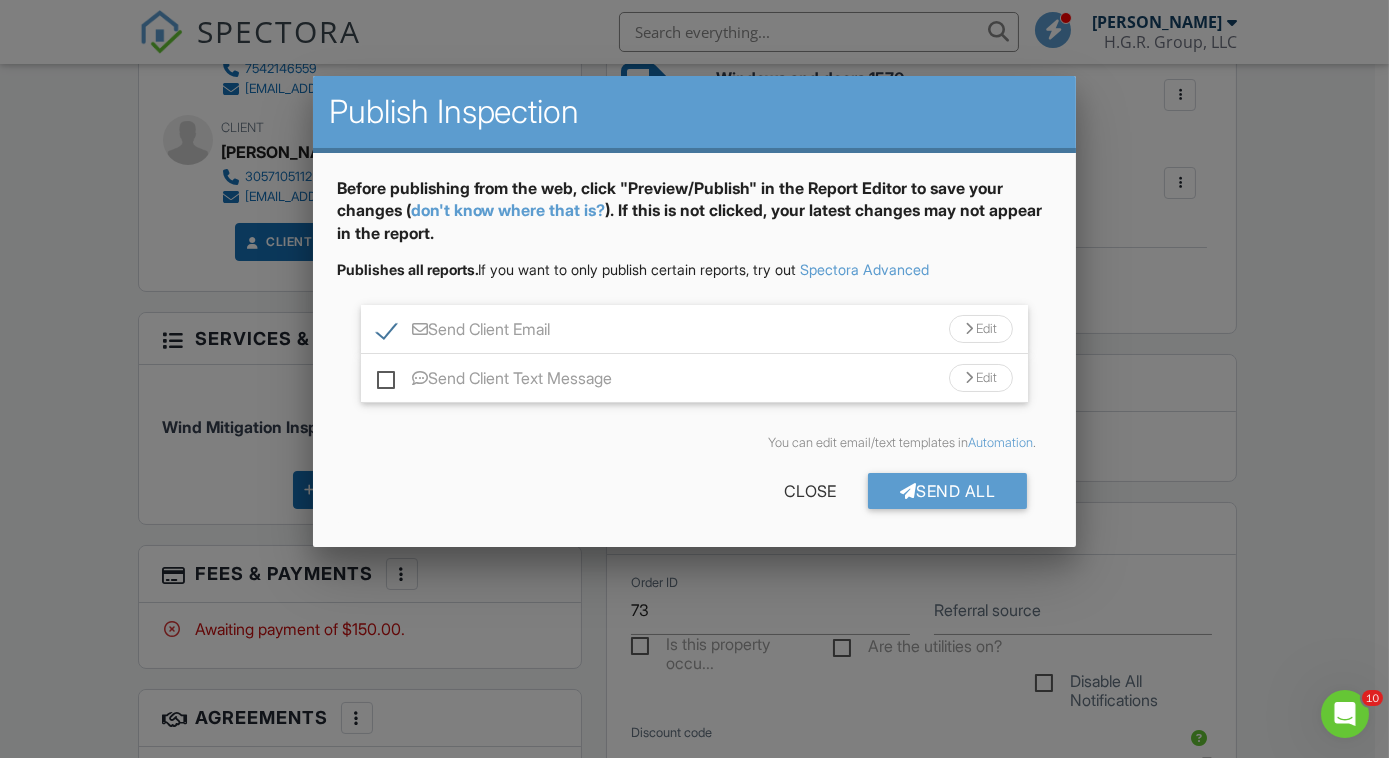 click on "Send Client Text Message" at bounding box center (495, 381) 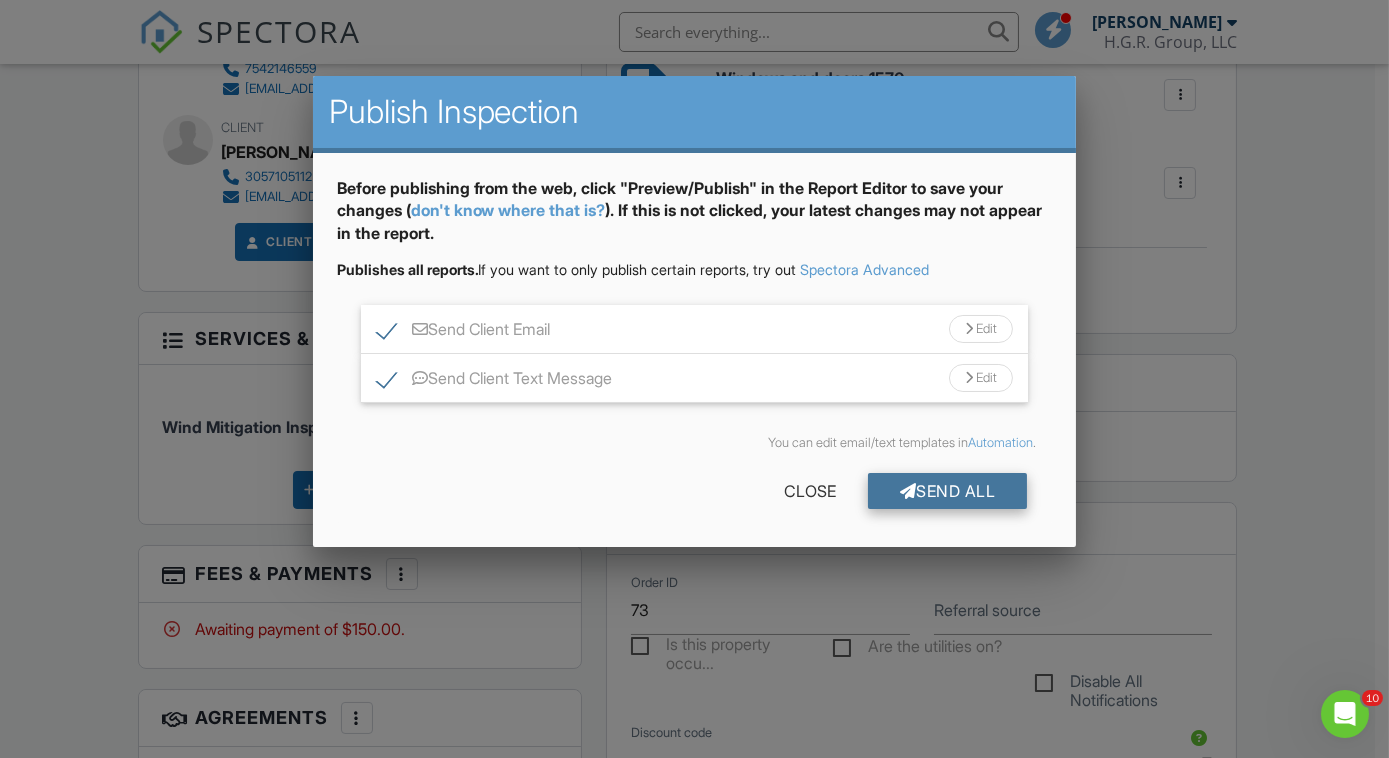 click on "Send All" at bounding box center (948, 491) 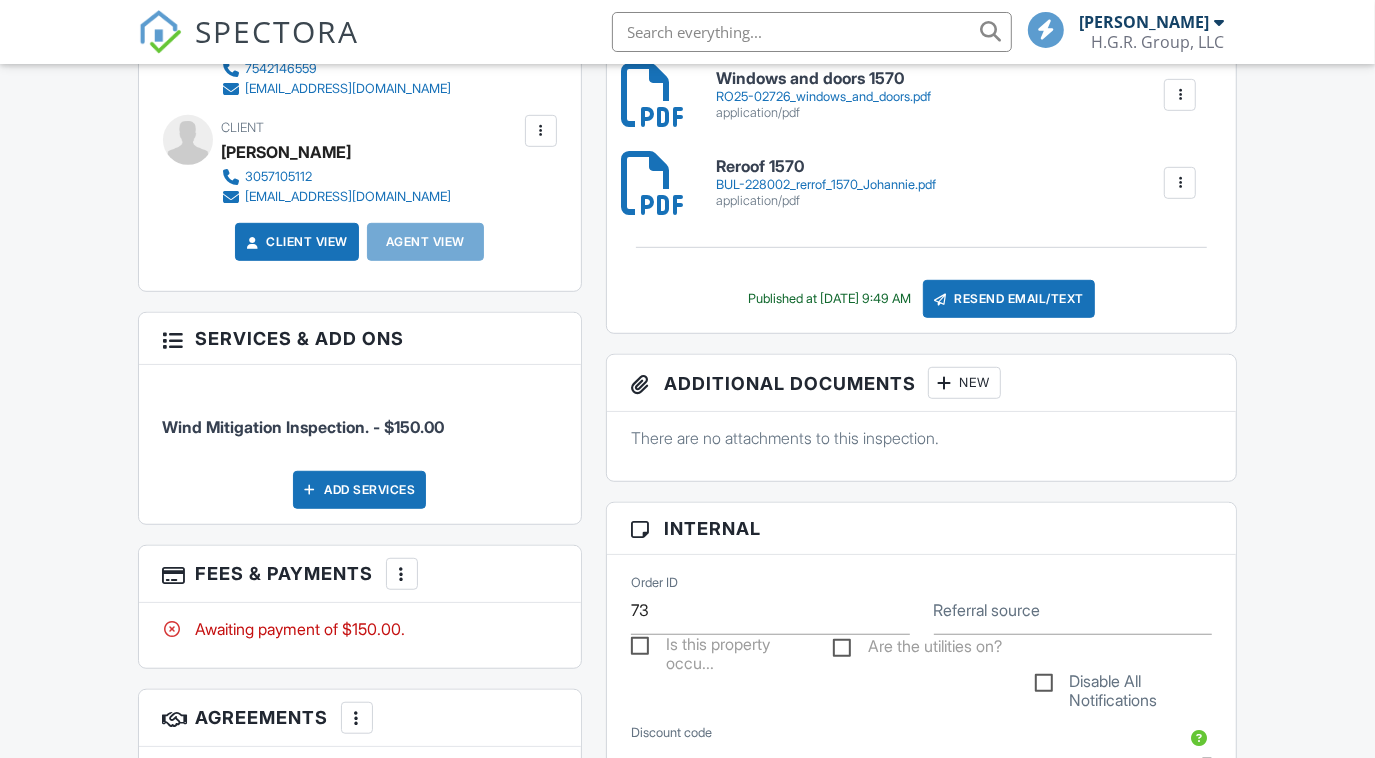 scroll, scrollTop: 693, scrollLeft: 0, axis: vertical 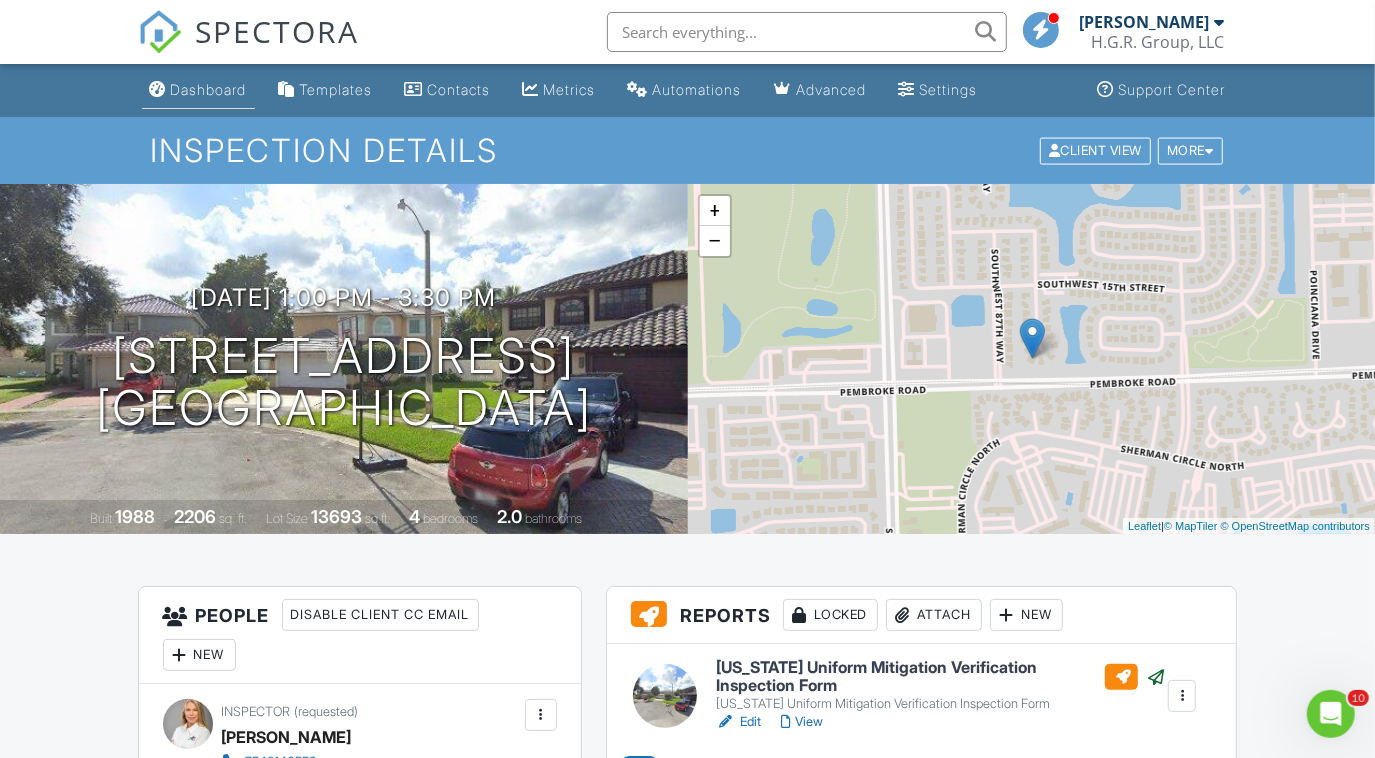 click on "Dashboard" at bounding box center [209, 89] 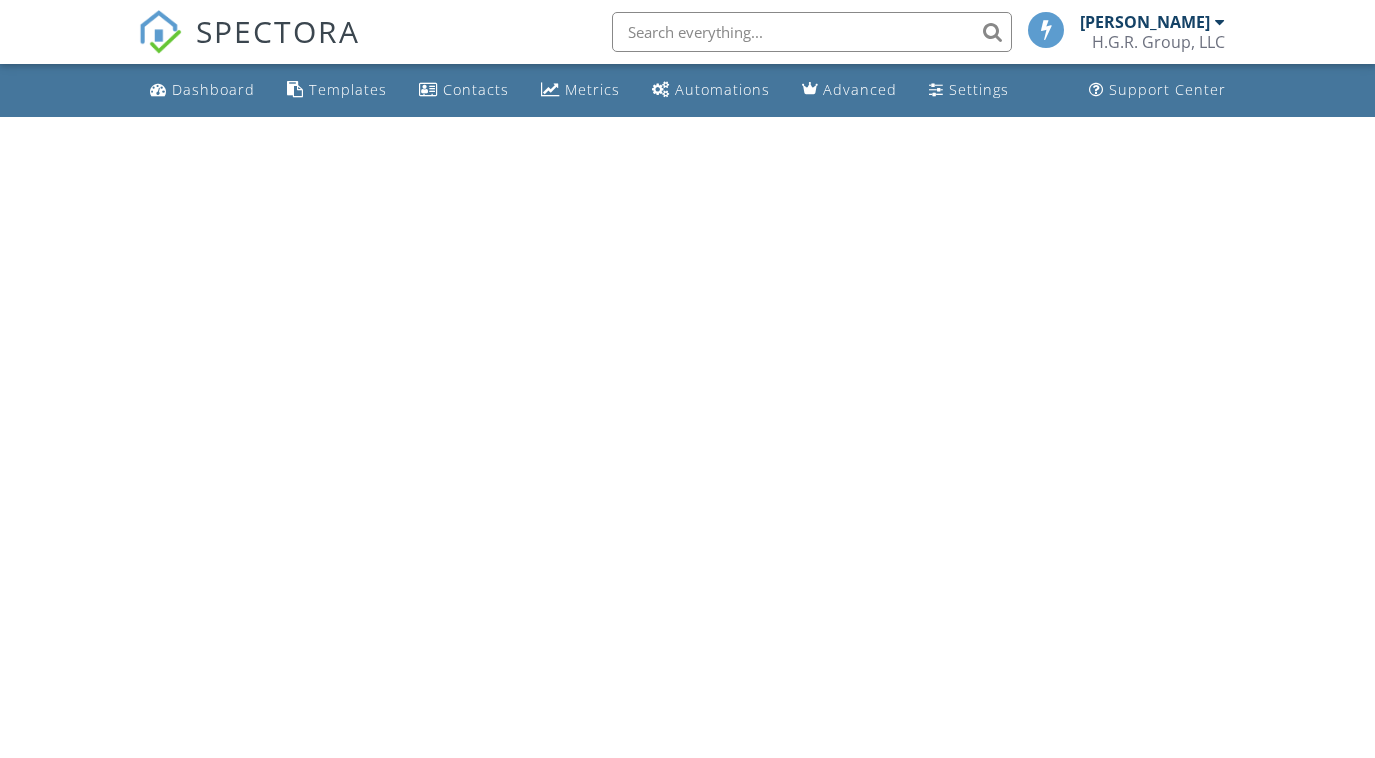 scroll, scrollTop: 0, scrollLeft: 0, axis: both 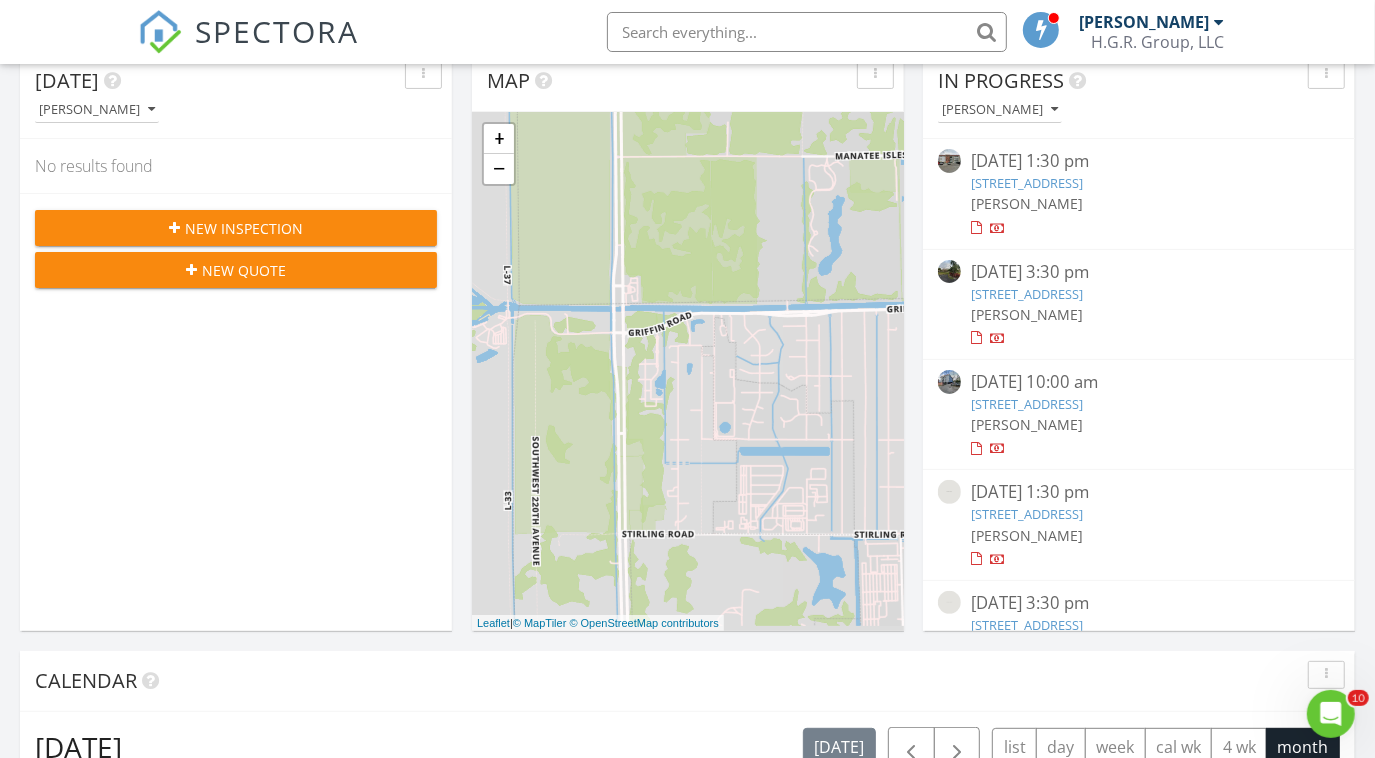 click on "1111 NW 141st Ave, Pembroke Pines, FL 33028" at bounding box center (1027, 625) 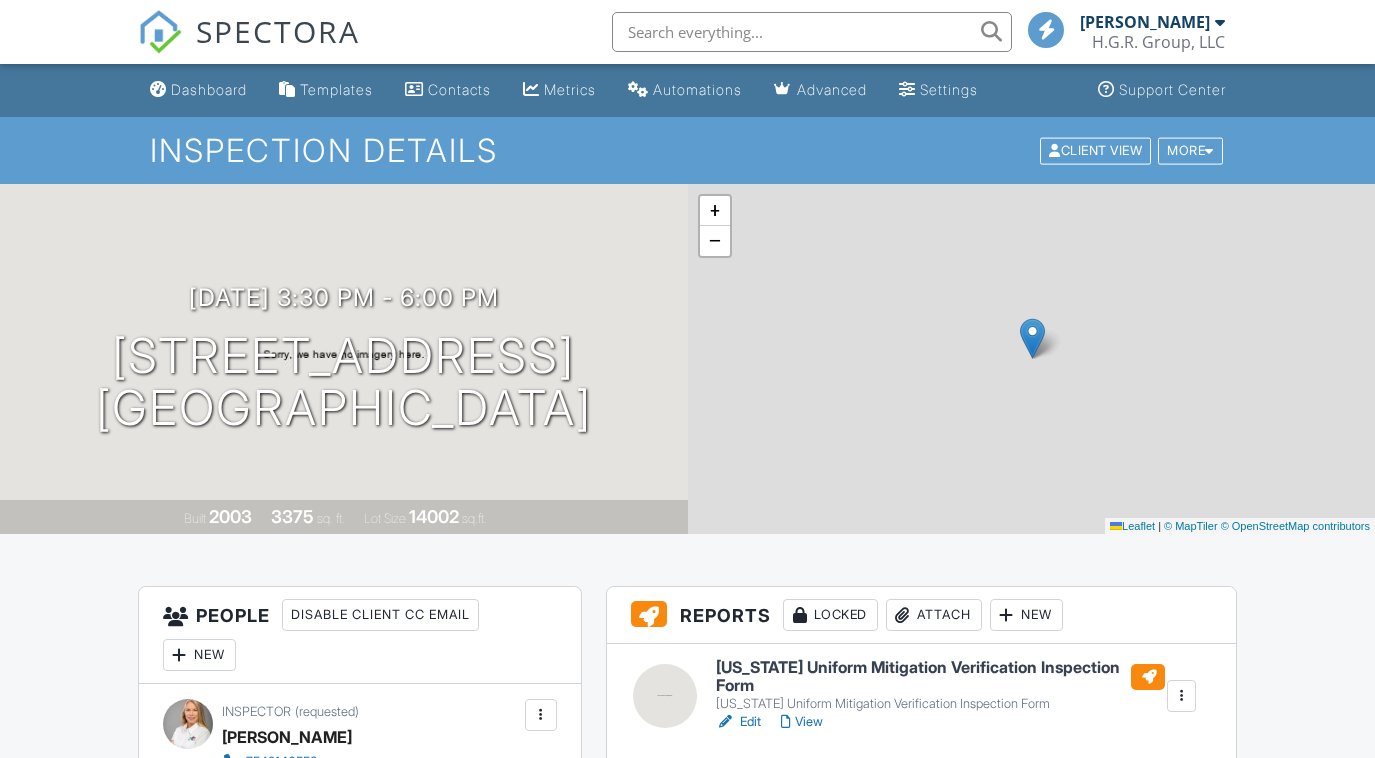 scroll, scrollTop: 0, scrollLeft: 0, axis: both 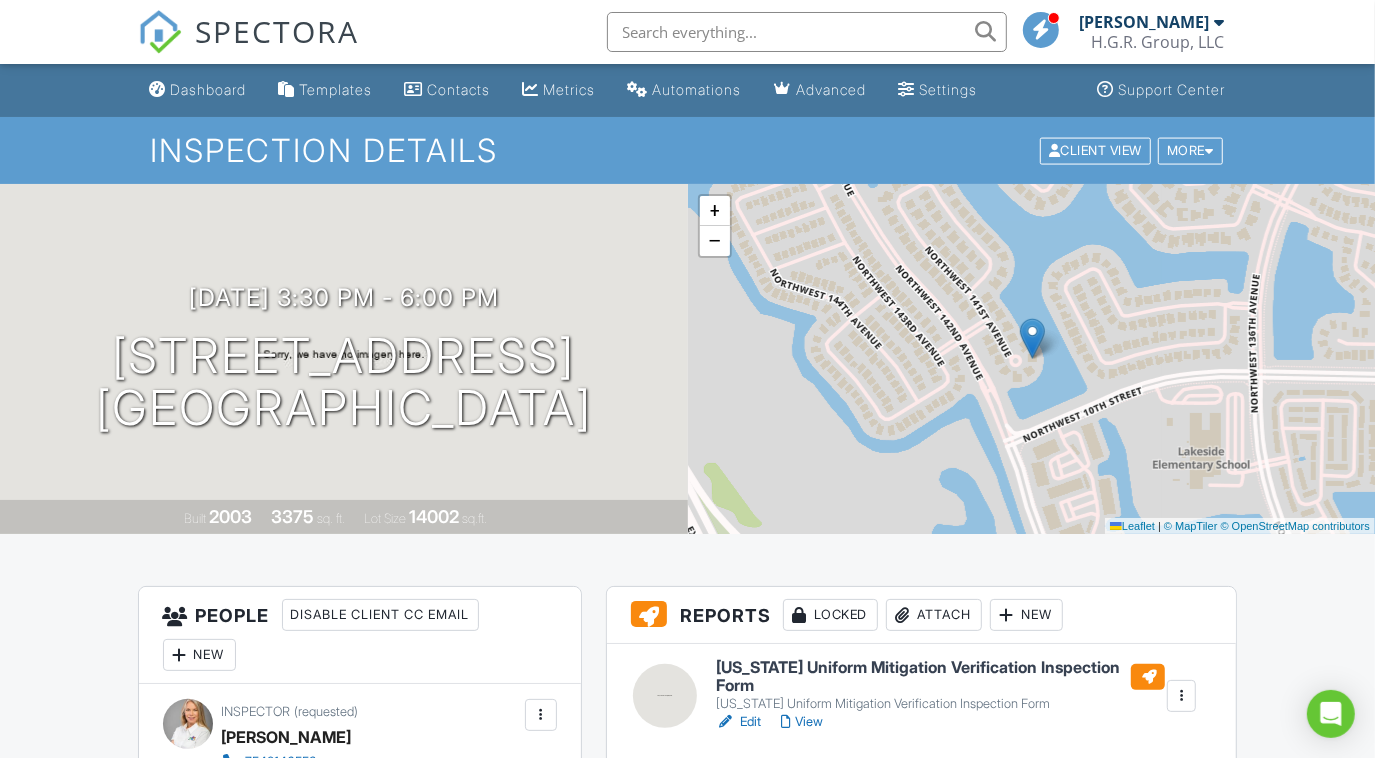 click on "Edit" at bounding box center [738, 722] 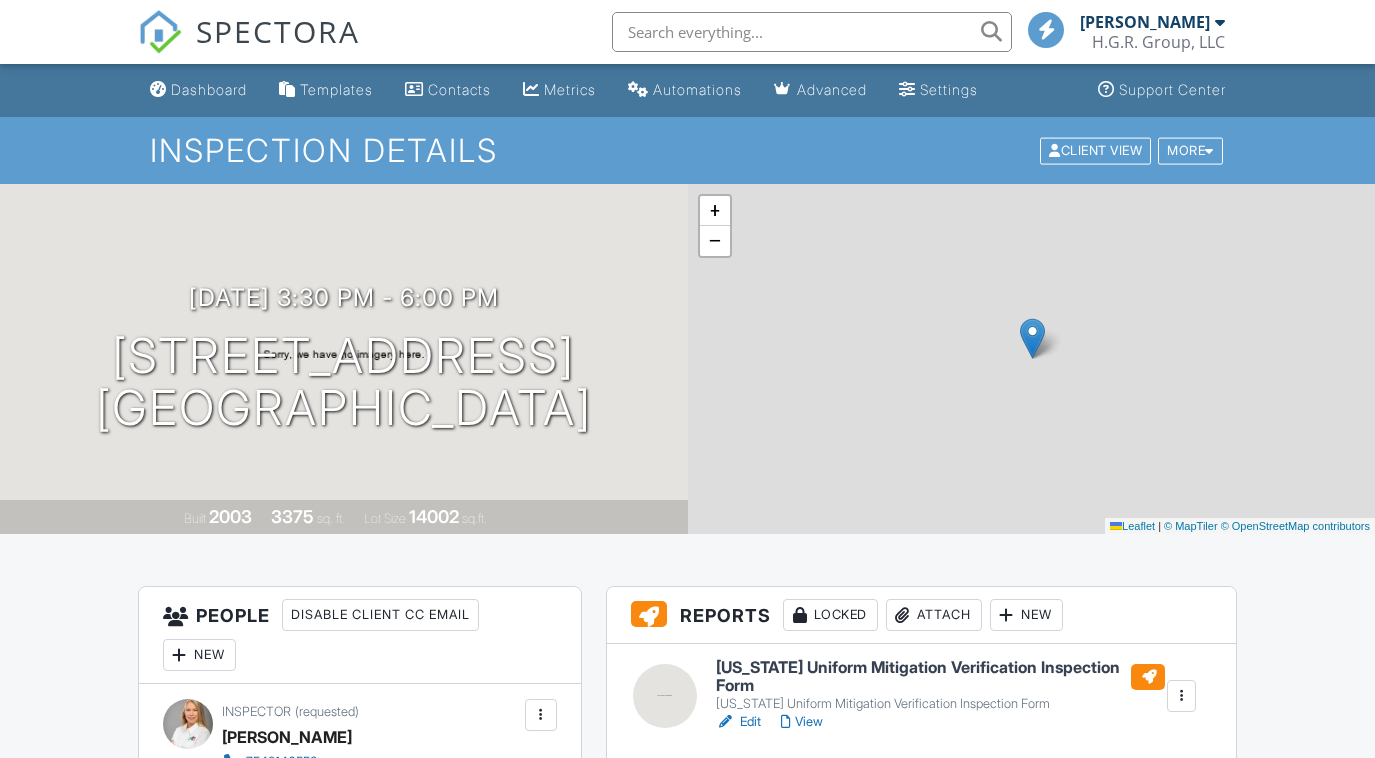 scroll, scrollTop: 0, scrollLeft: 0, axis: both 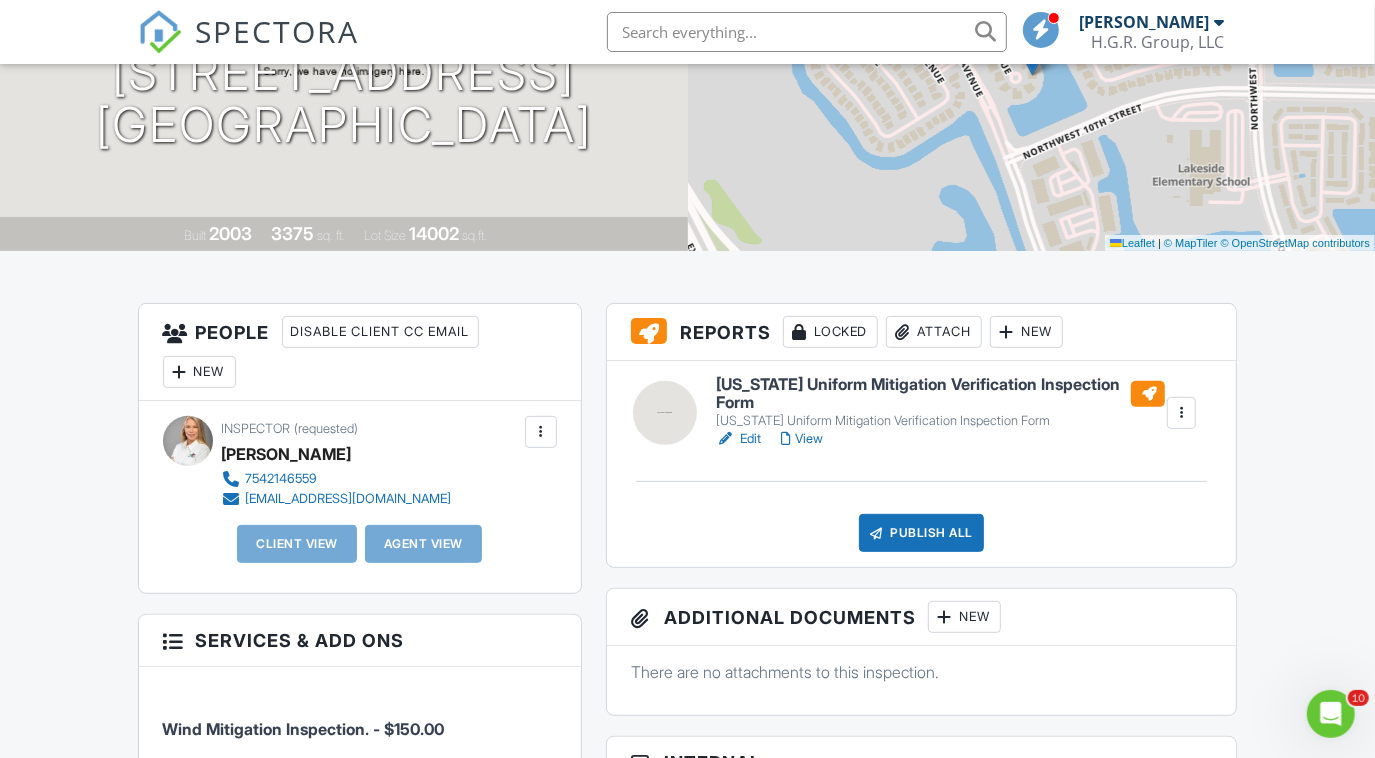 click on "New" at bounding box center (199, 372) 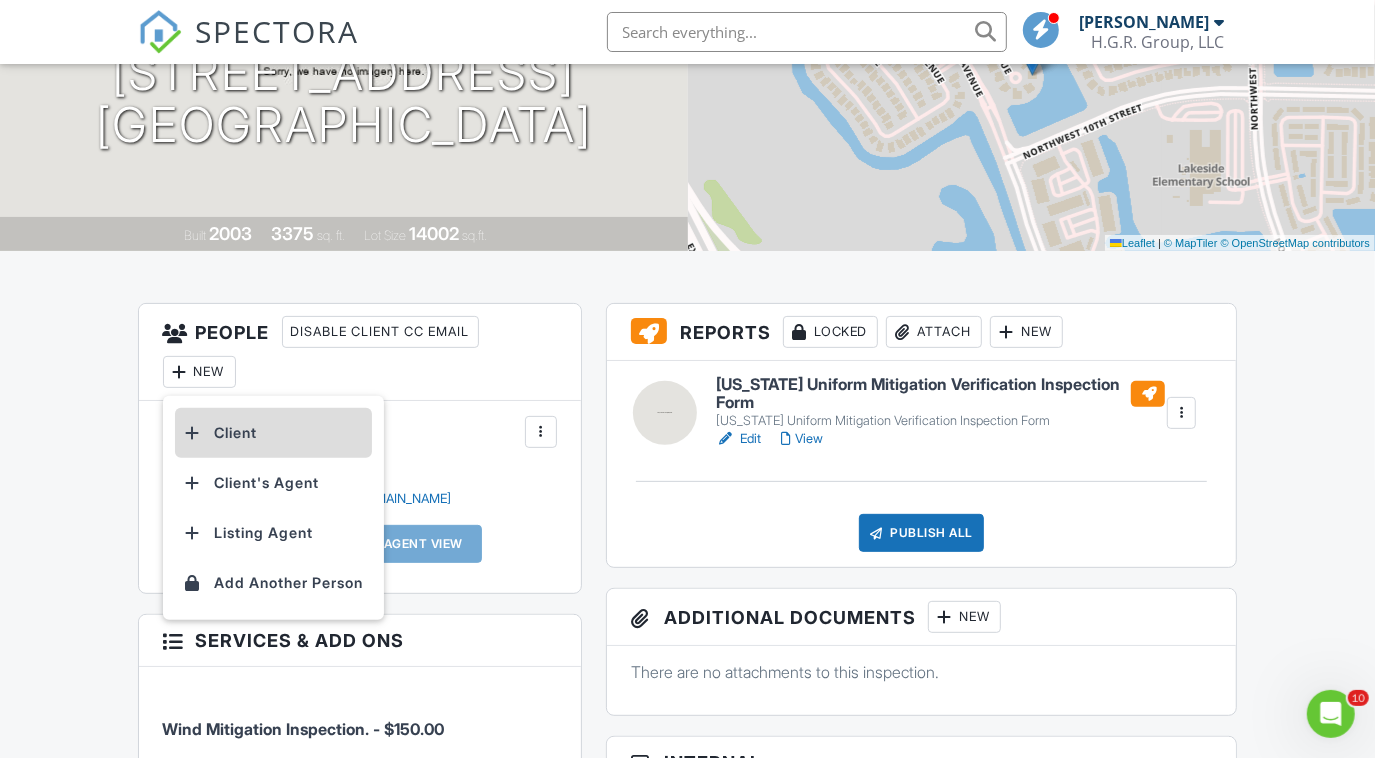 click on "Client" at bounding box center [273, 433] 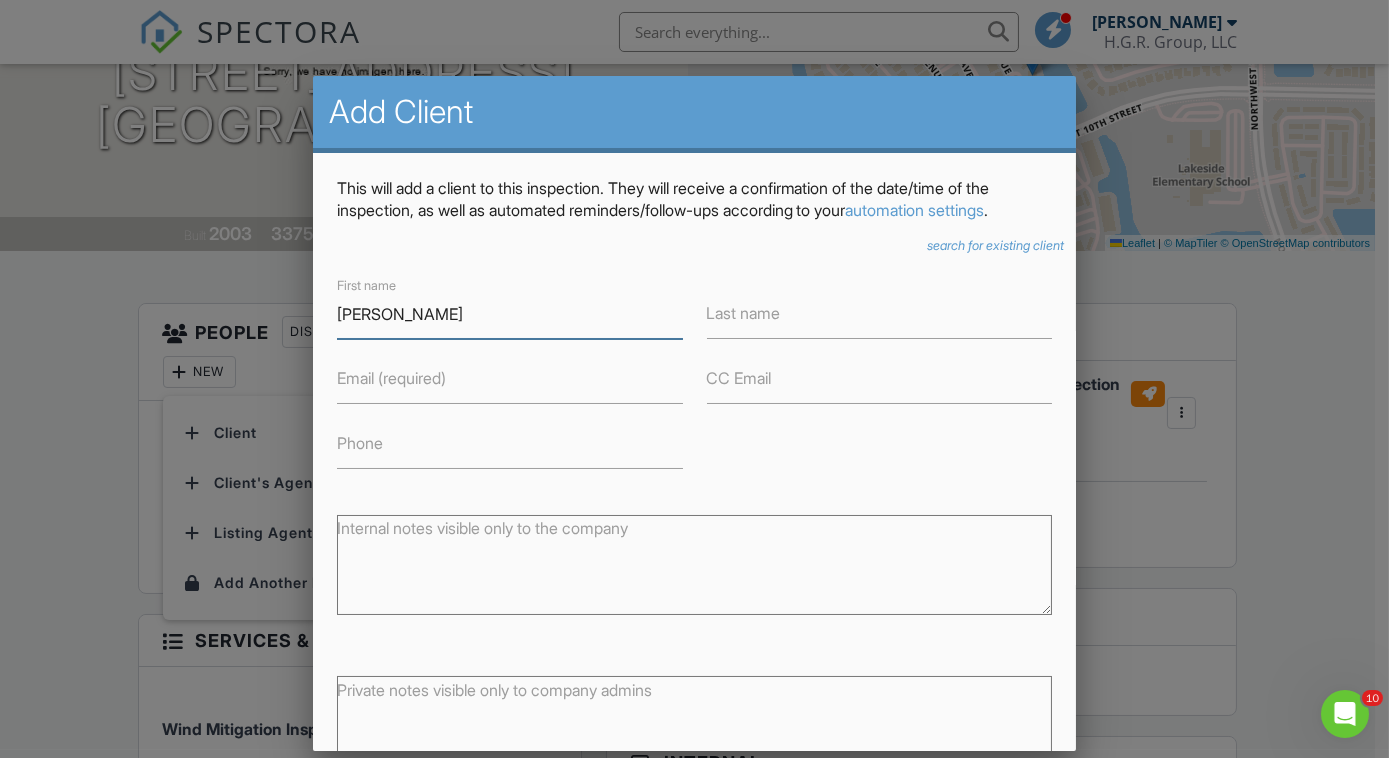 type on "[PERSON_NAME]" 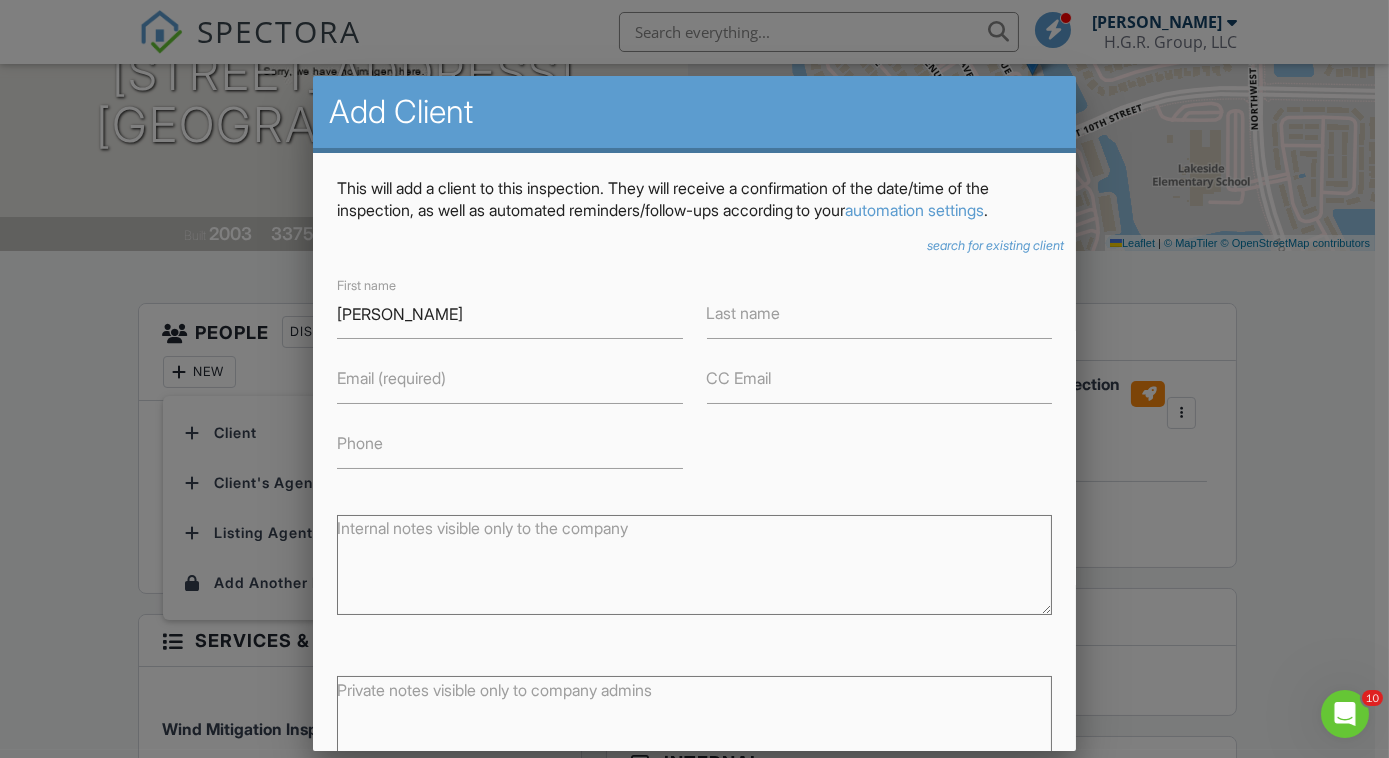 click on "Last name" at bounding box center [744, 313] 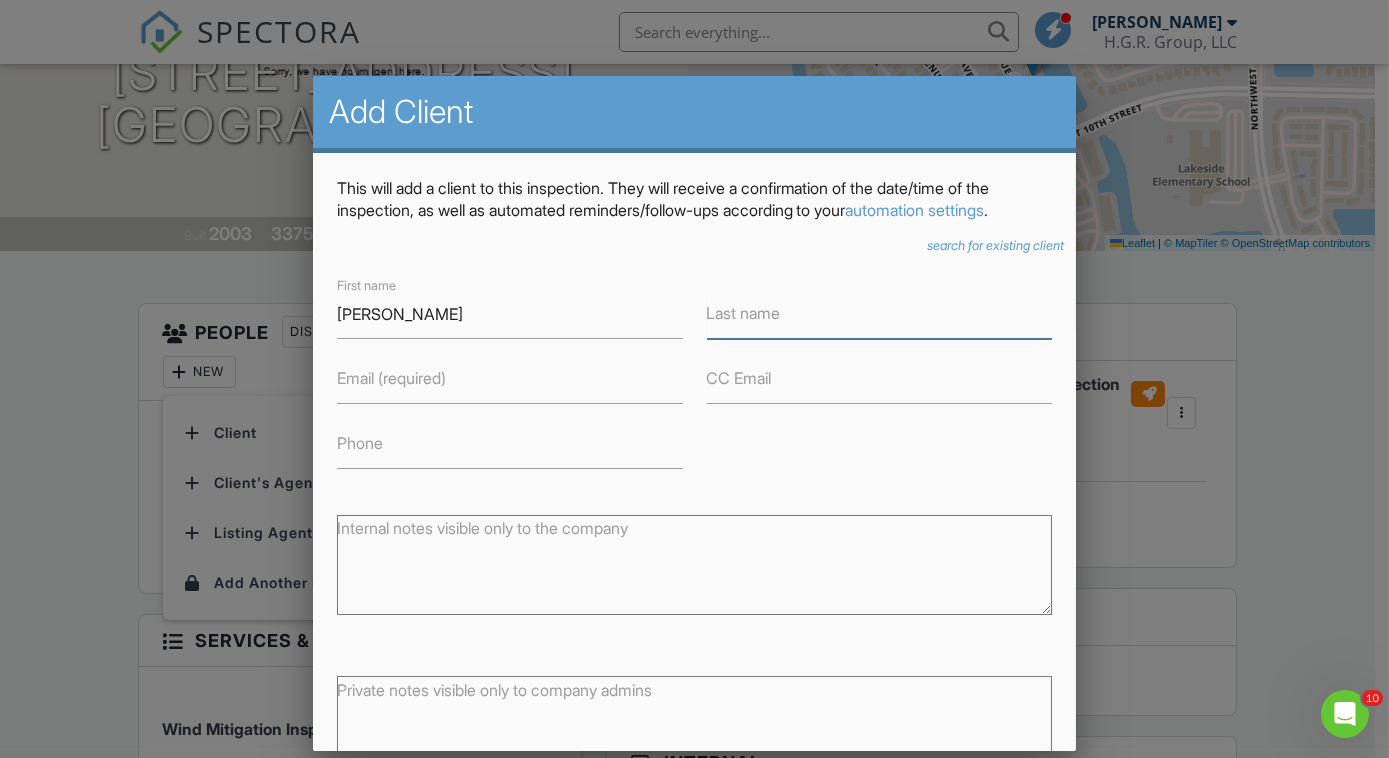 click on "Last name" at bounding box center (880, 314) 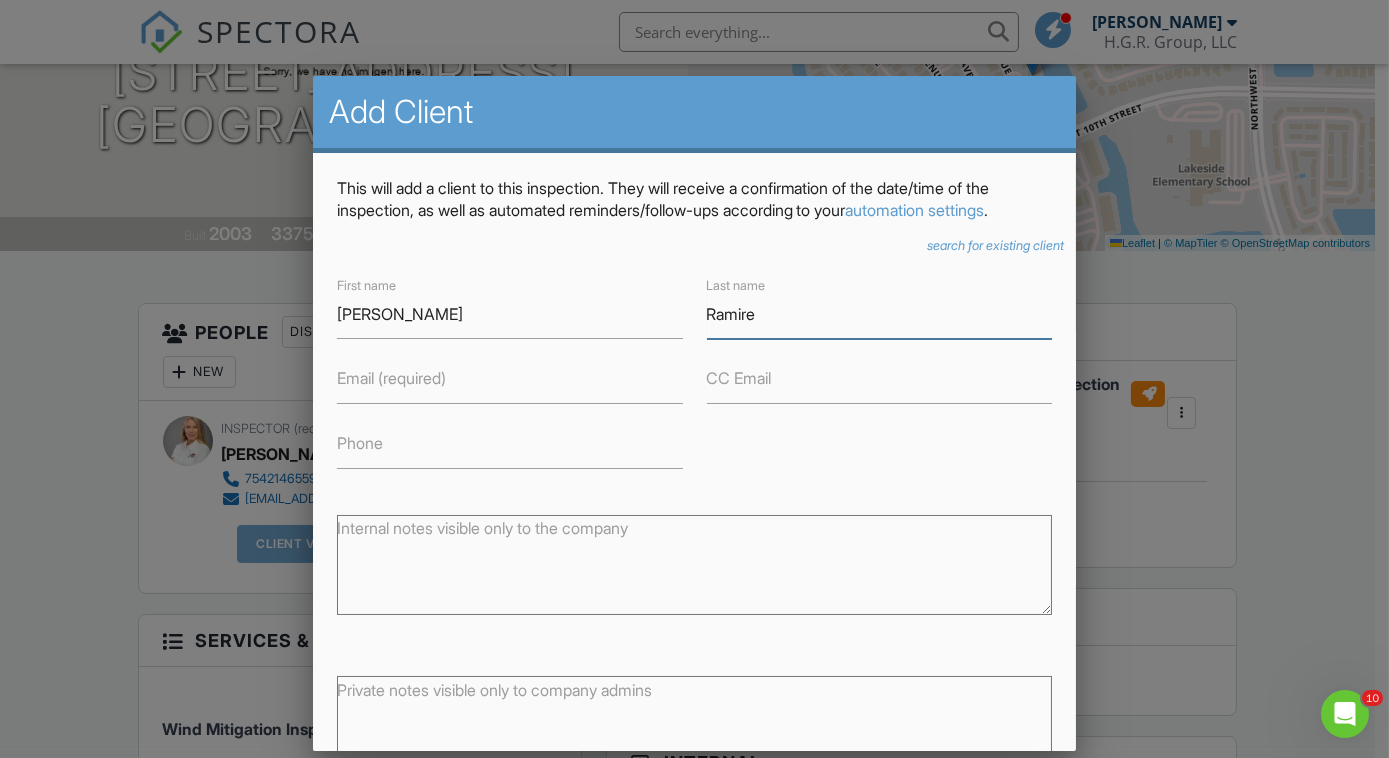 type on "[PERSON_NAME]" 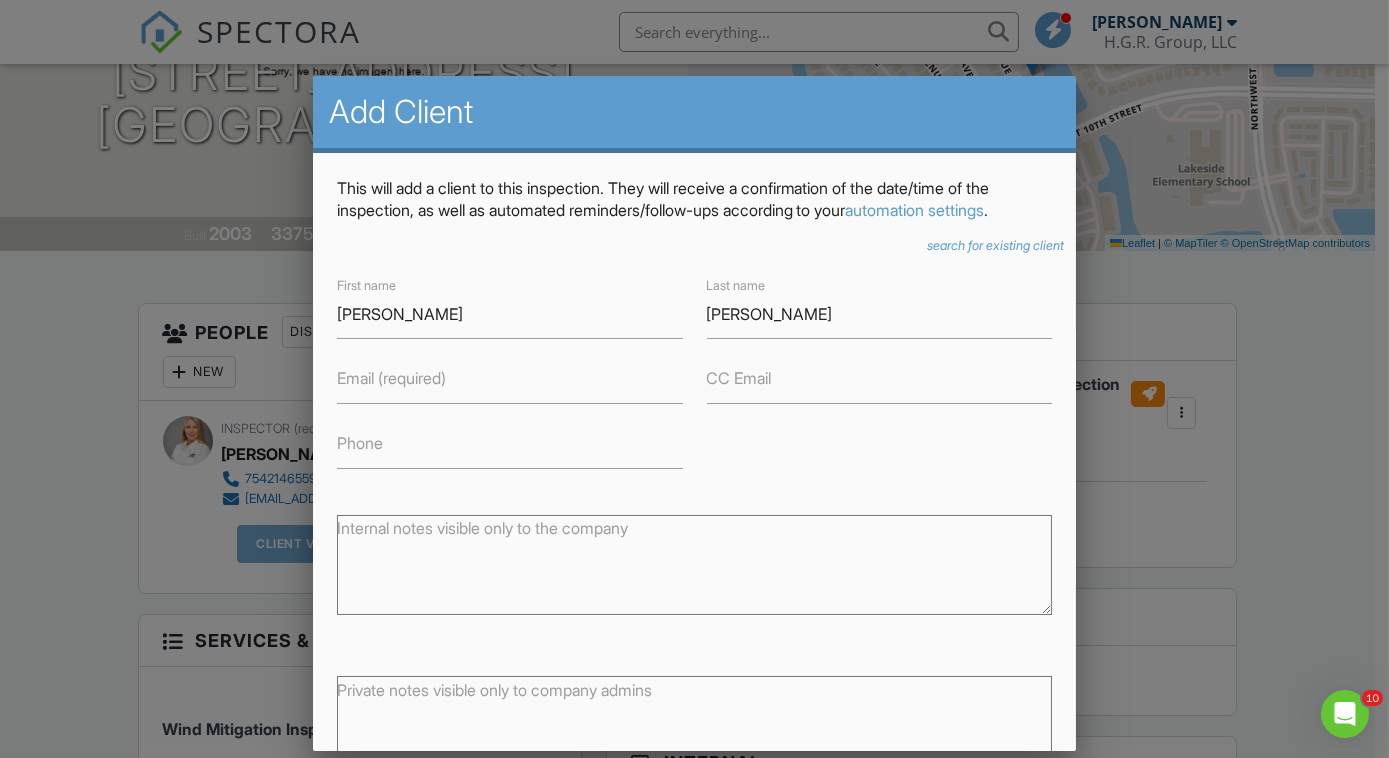click on "Email (required)" at bounding box center (391, 378) 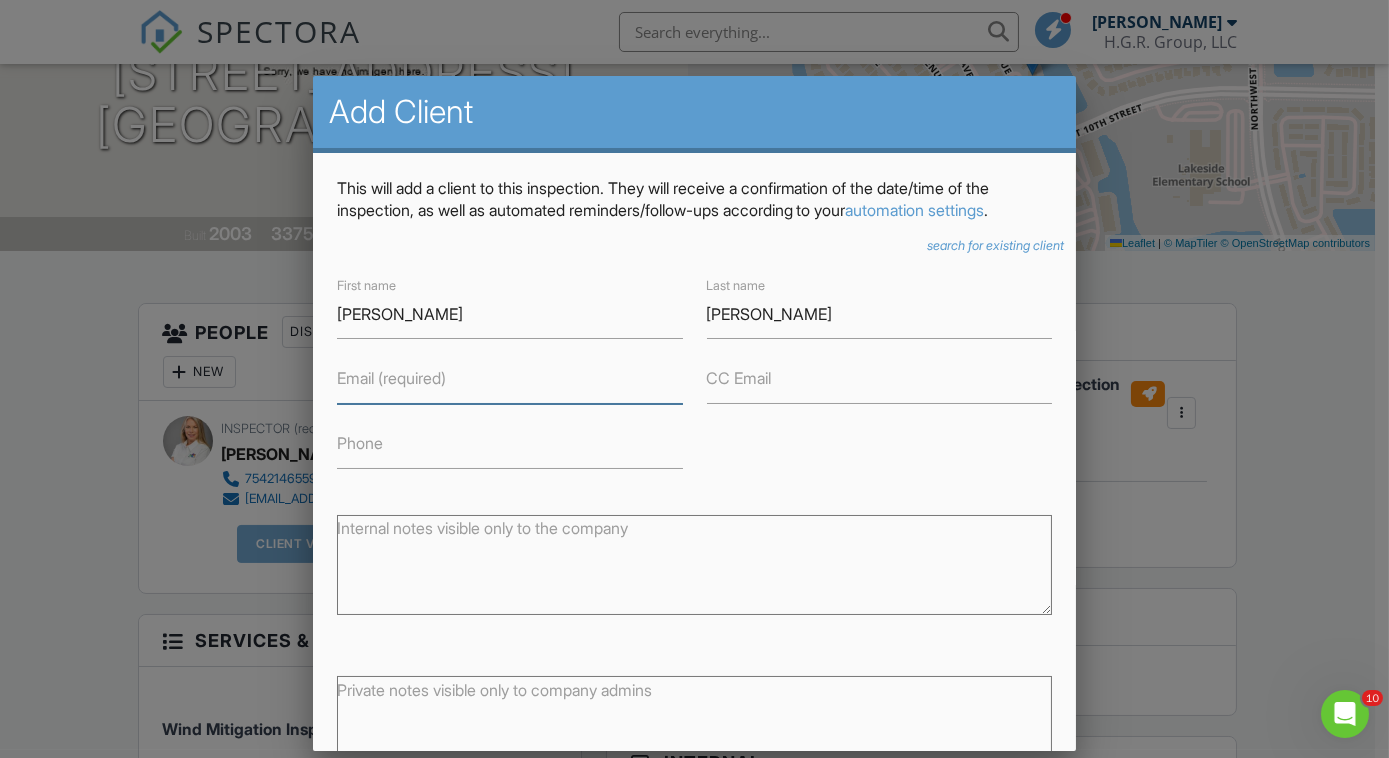 click on "Email (required)" at bounding box center [510, 379] 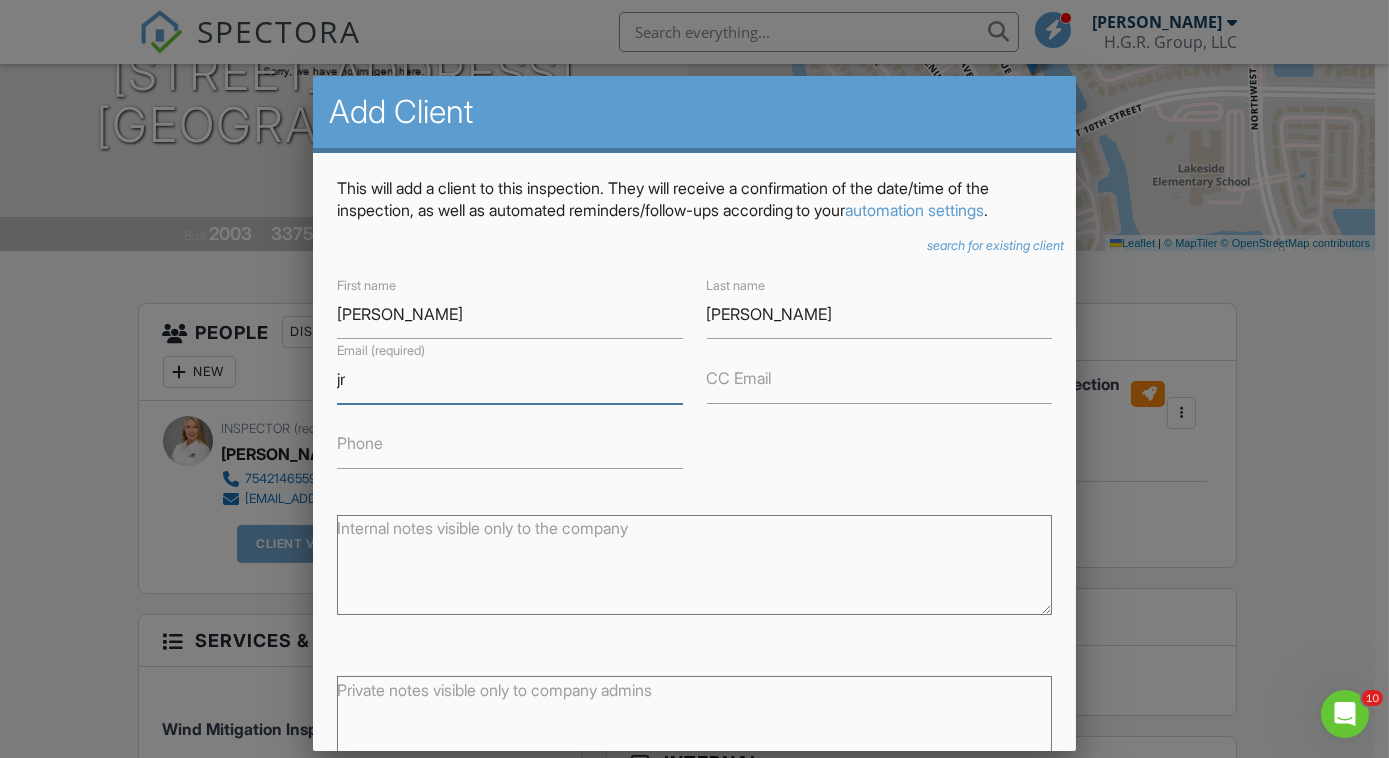 type on "jrm3109@gmail.com" 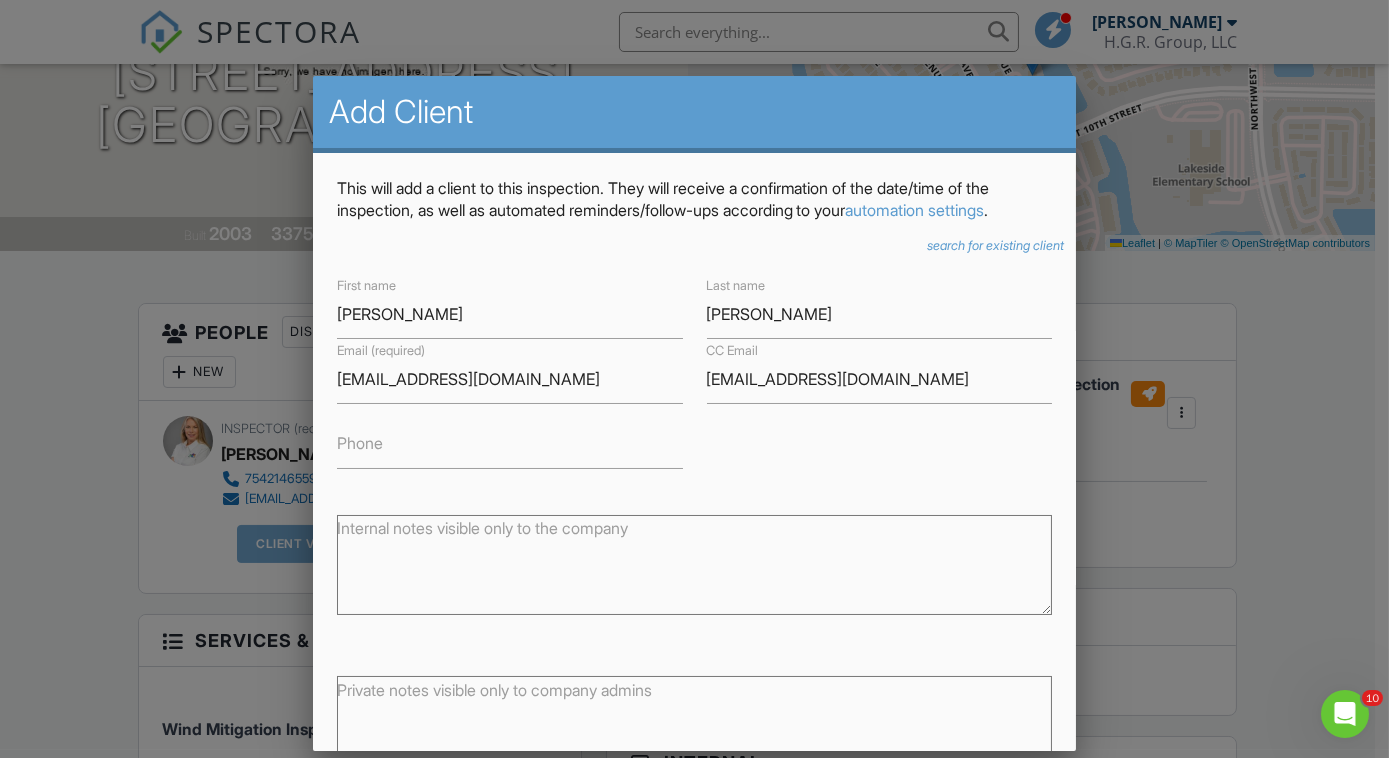 click on "Internal notes visible only to the company" at bounding box center [695, 565] 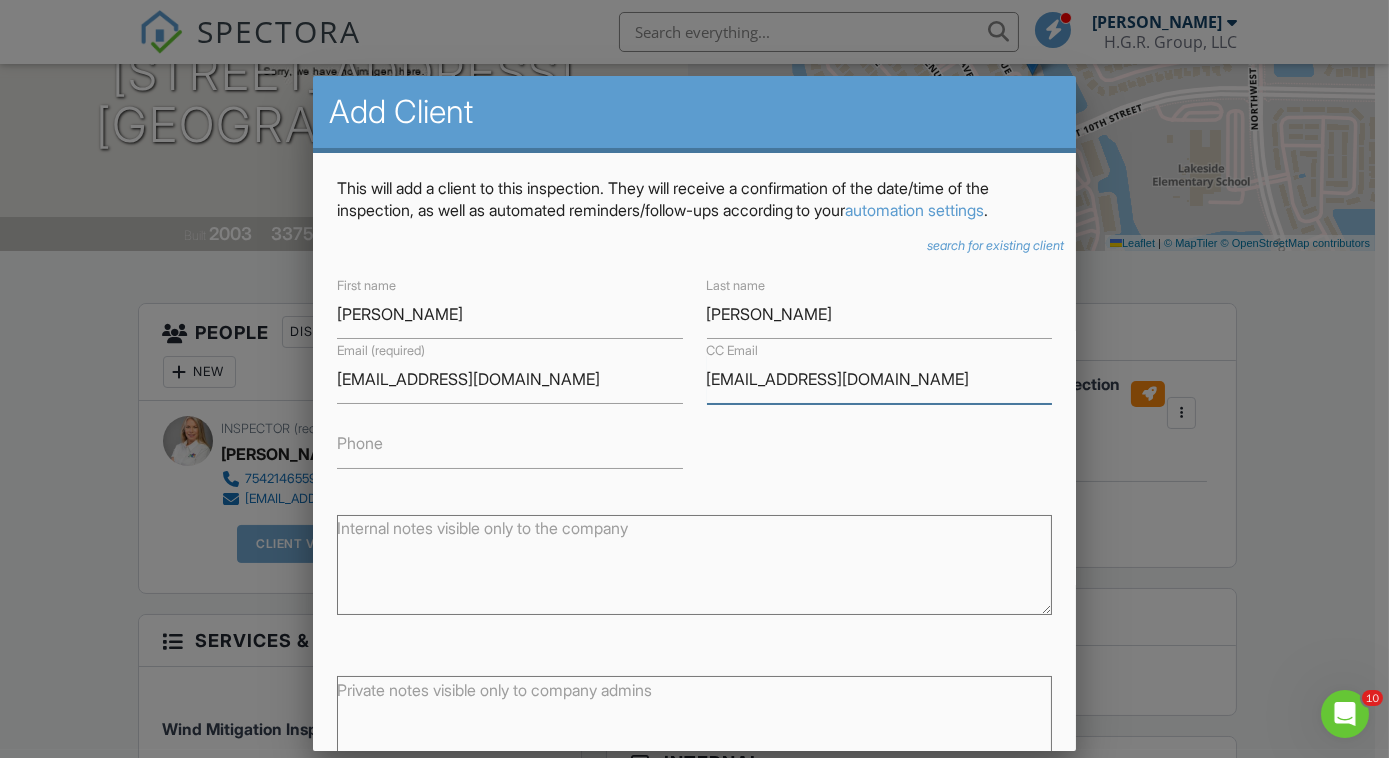 click on "jrm3109@gmail.com" at bounding box center (880, 379) 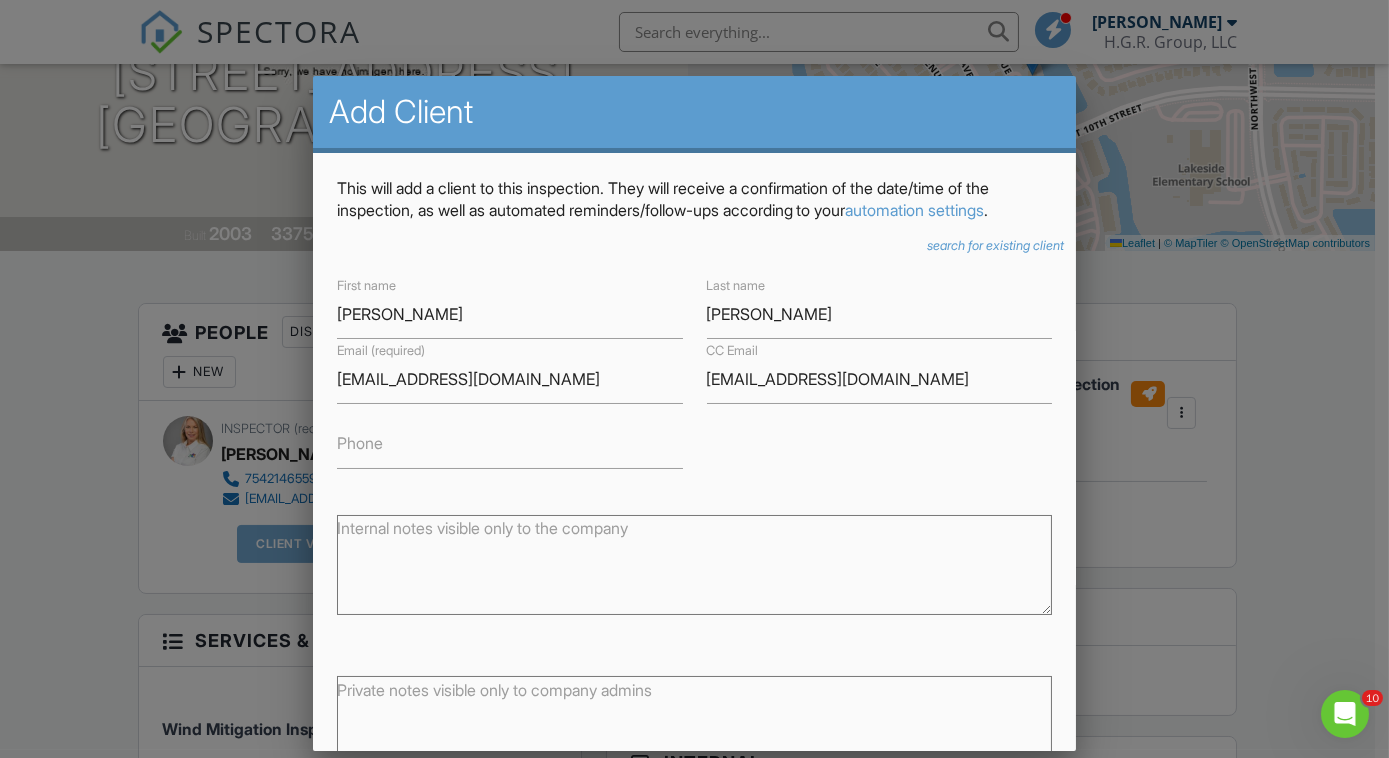 click on "Internal notes visible only to the company" at bounding box center (695, 567) 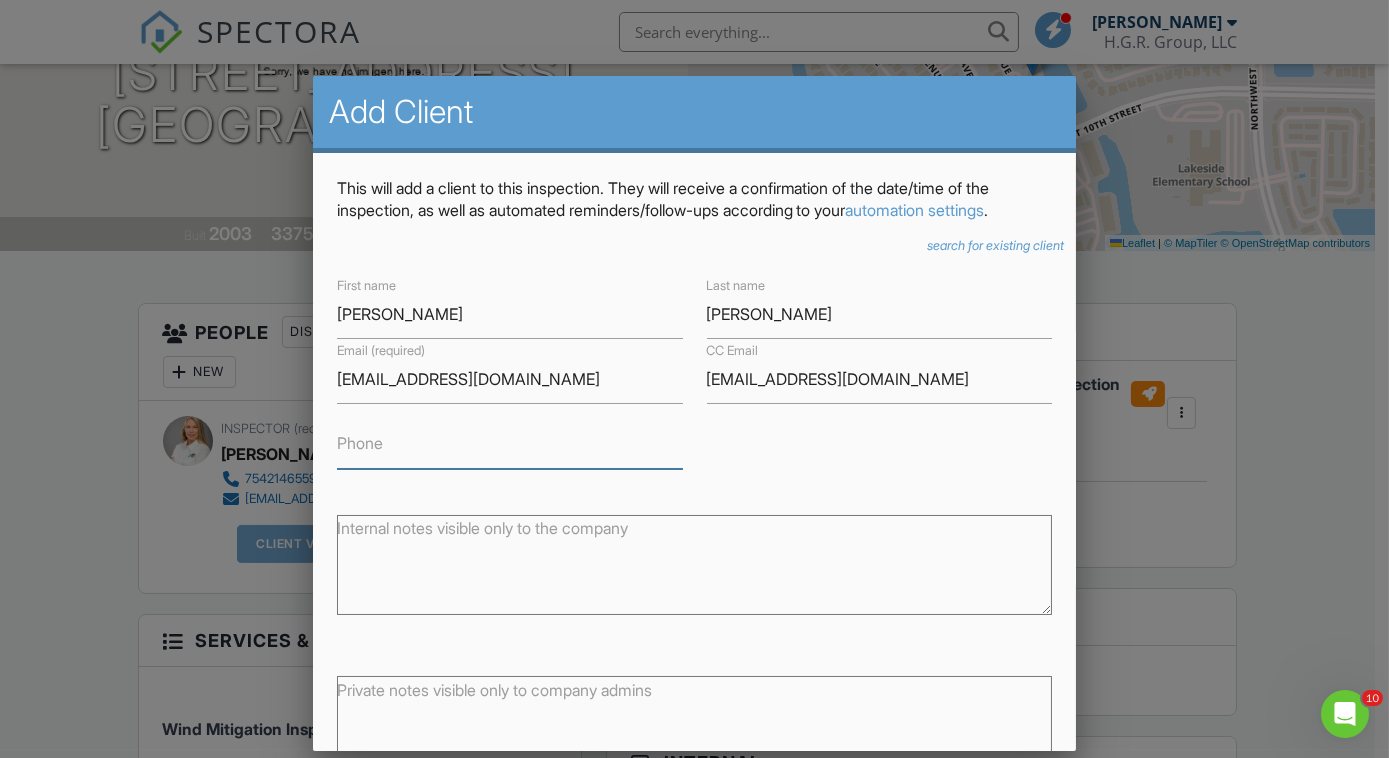 click on "Phone" at bounding box center [510, 444] 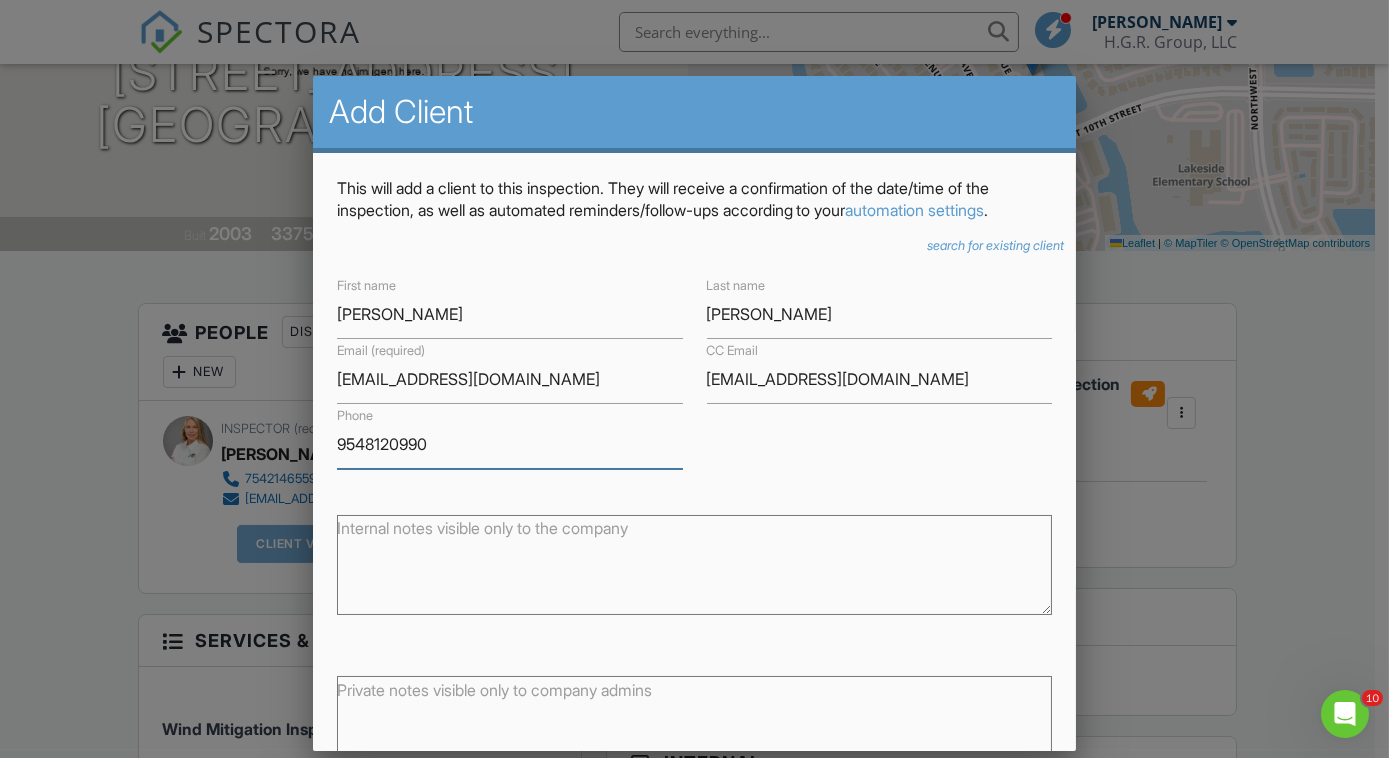 type on "9548120990" 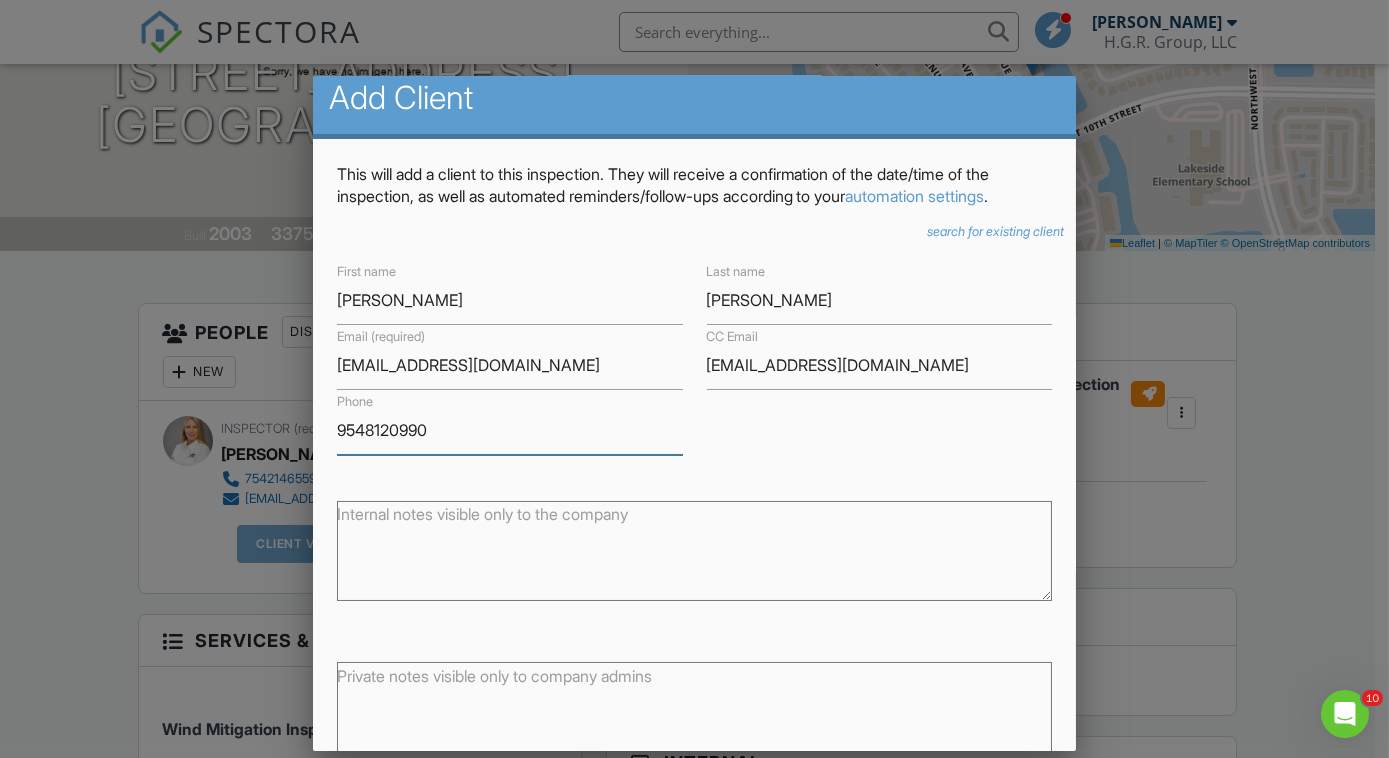 scroll, scrollTop: 134, scrollLeft: 0, axis: vertical 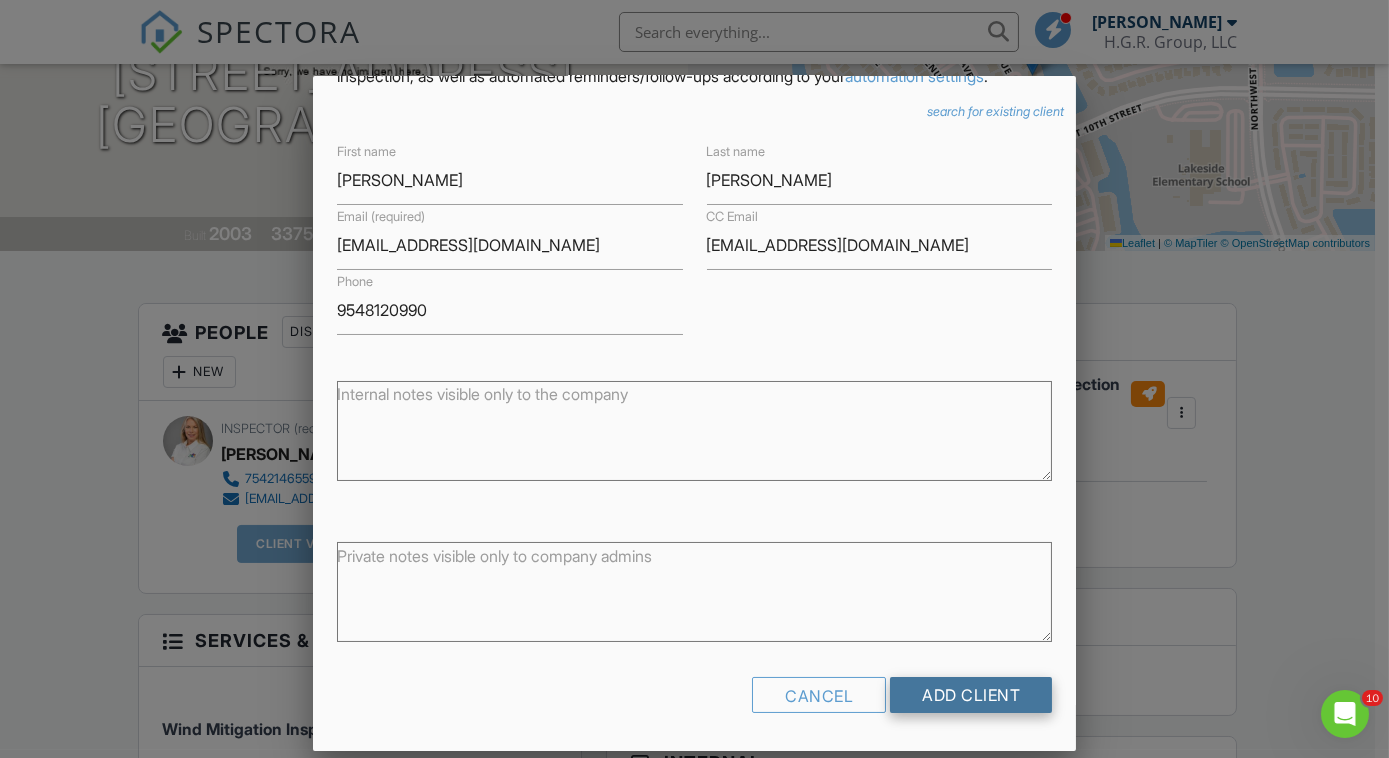 click on "Add Client" at bounding box center (971, 695) 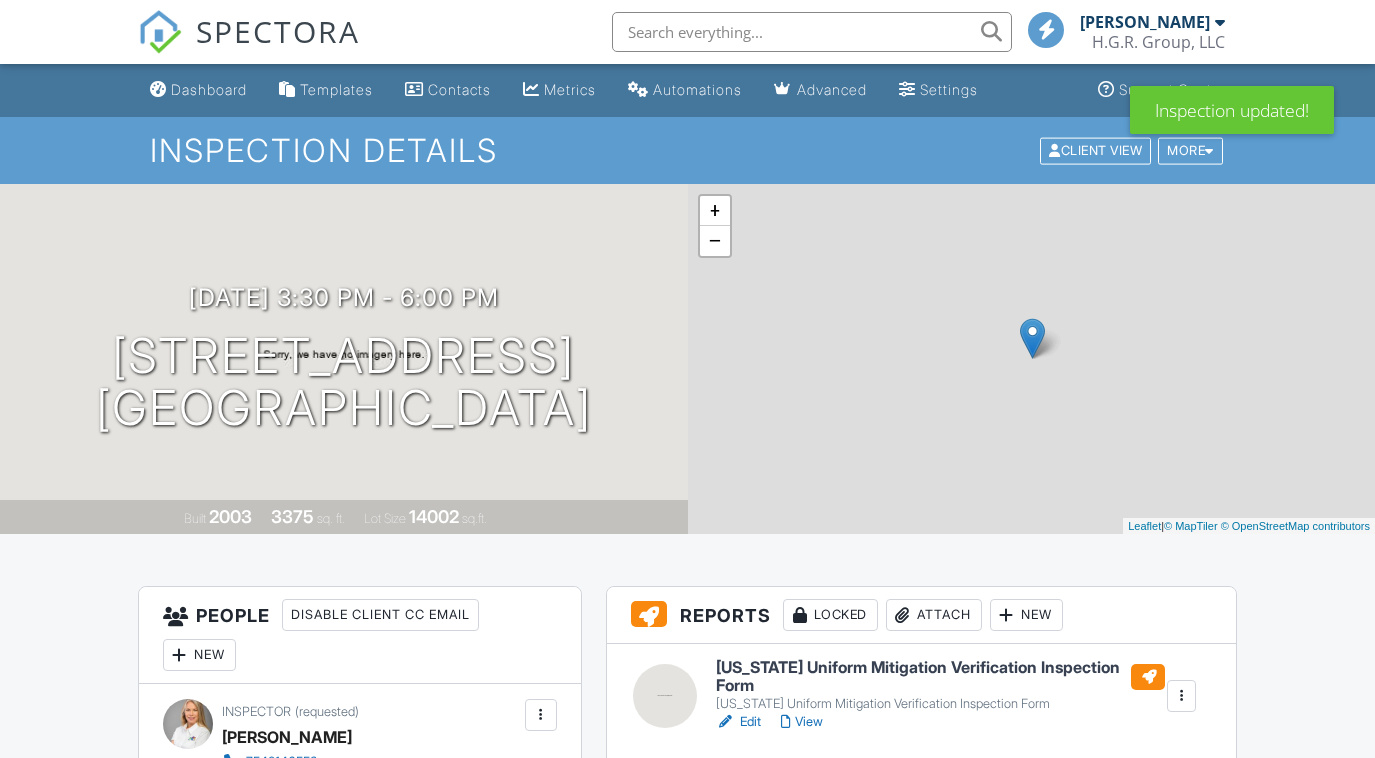 scroll, scrollTop: 0, scrollLeft: 0, axis: both 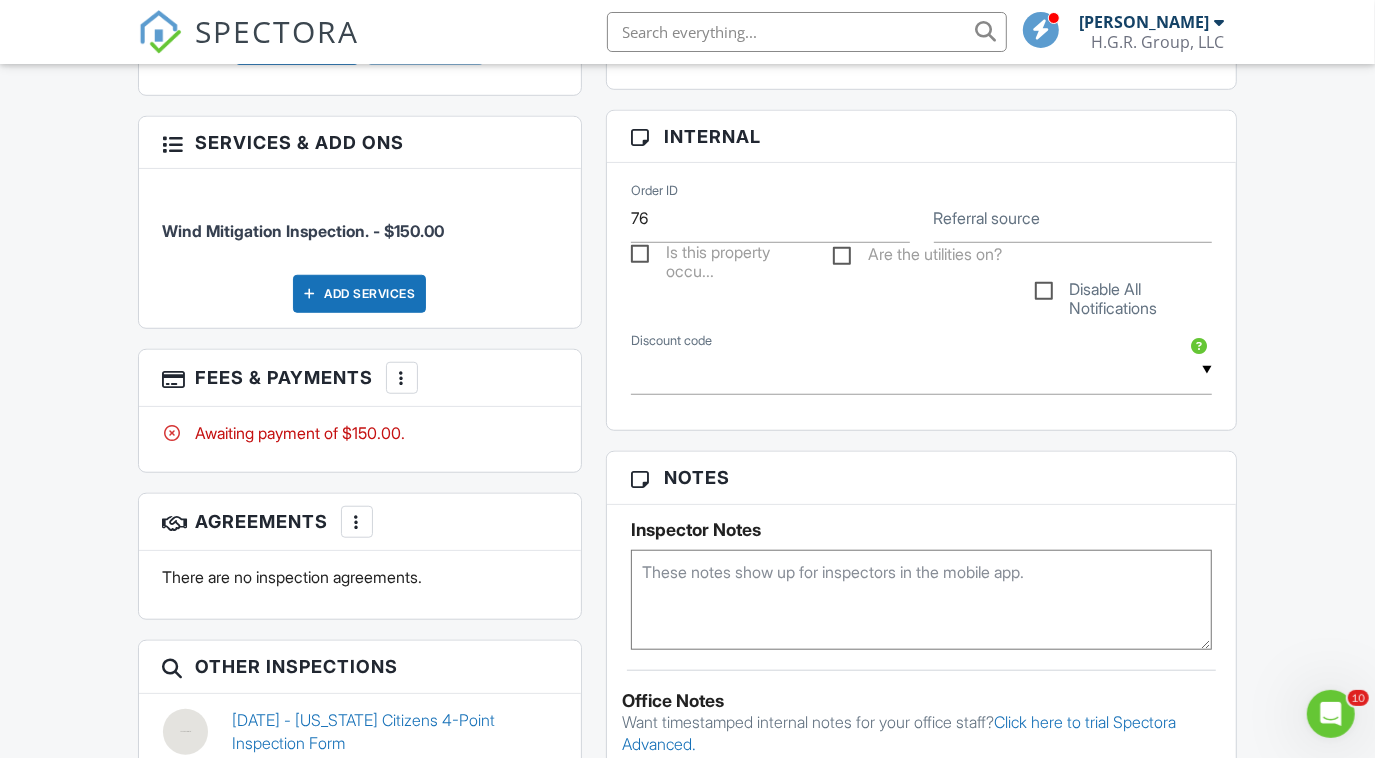 click at bounding box center [402, 378] 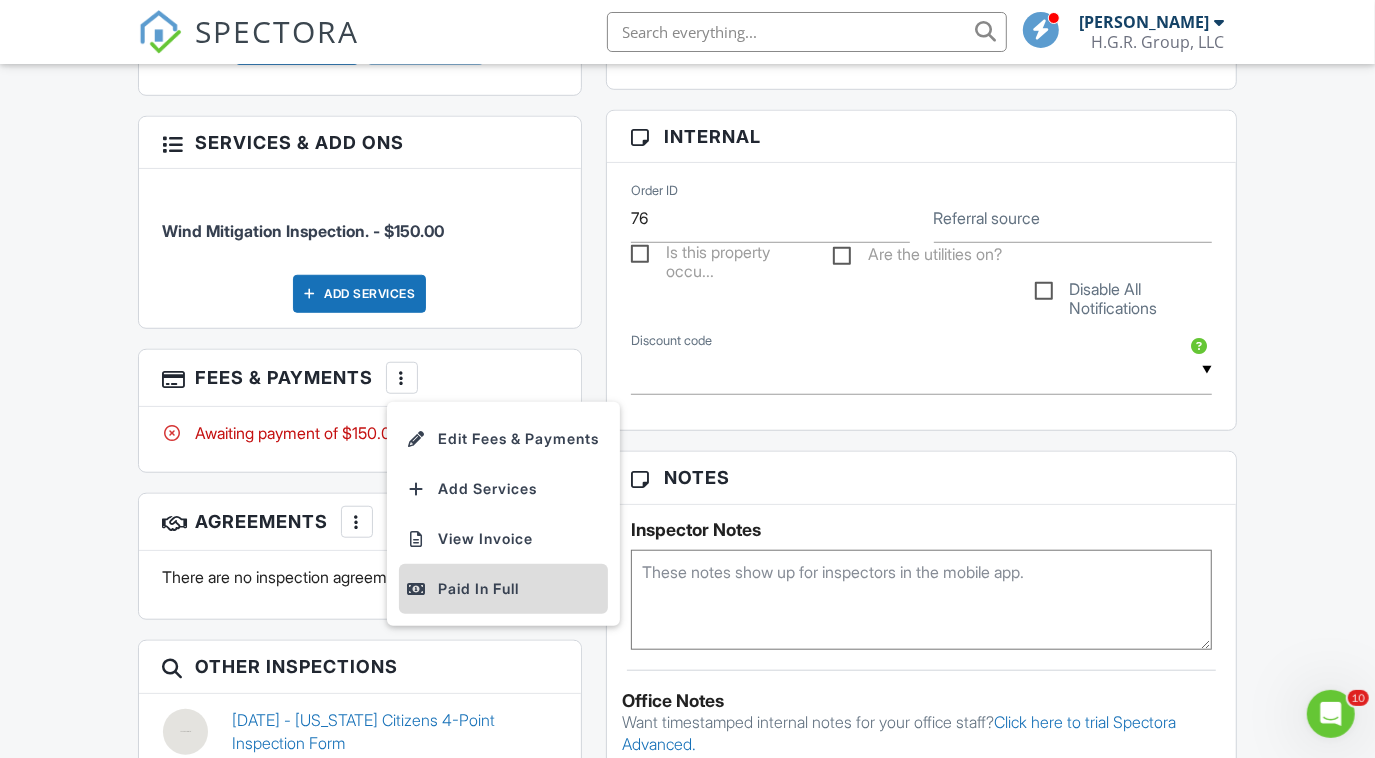click on "Paid In Full" at bounding box center (503, 589) 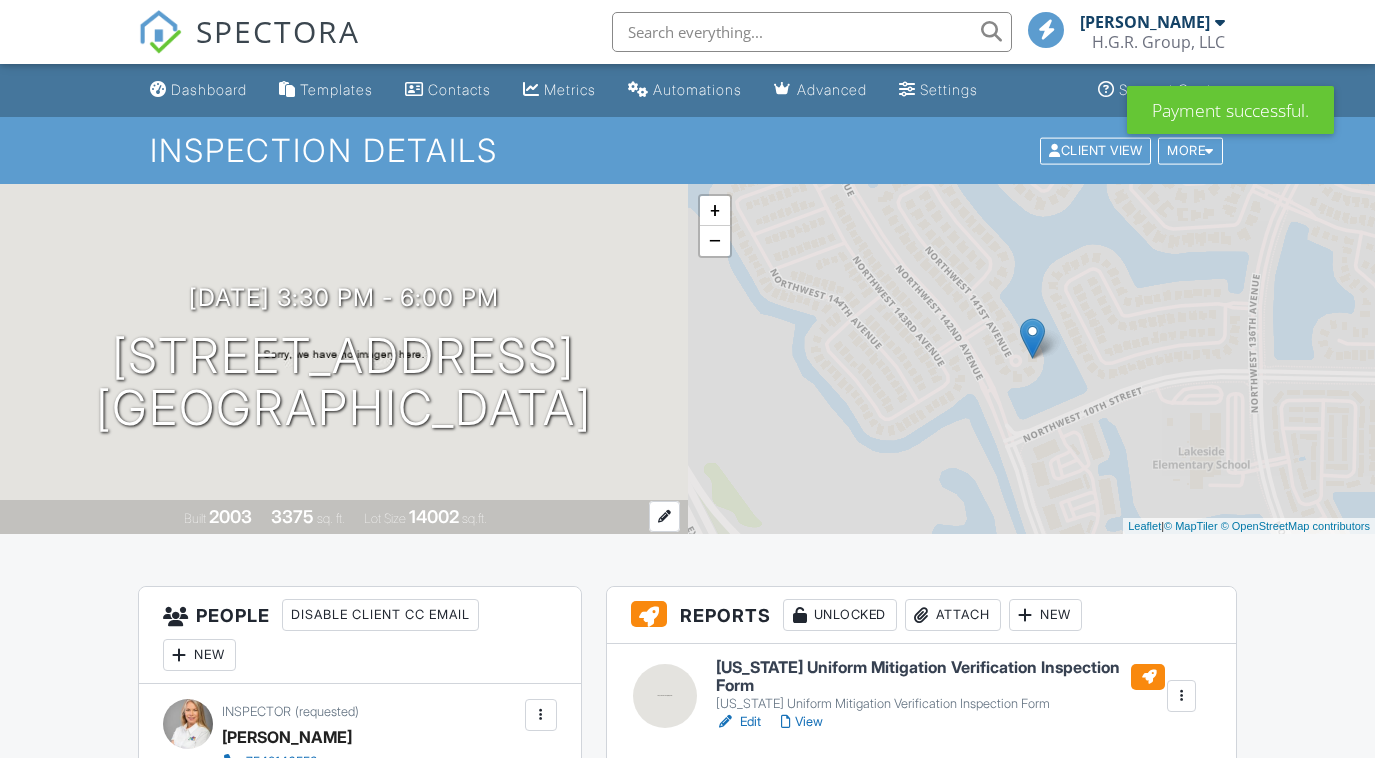 scroll, scrollTop: 0, scrollLeft: 0, axis: both 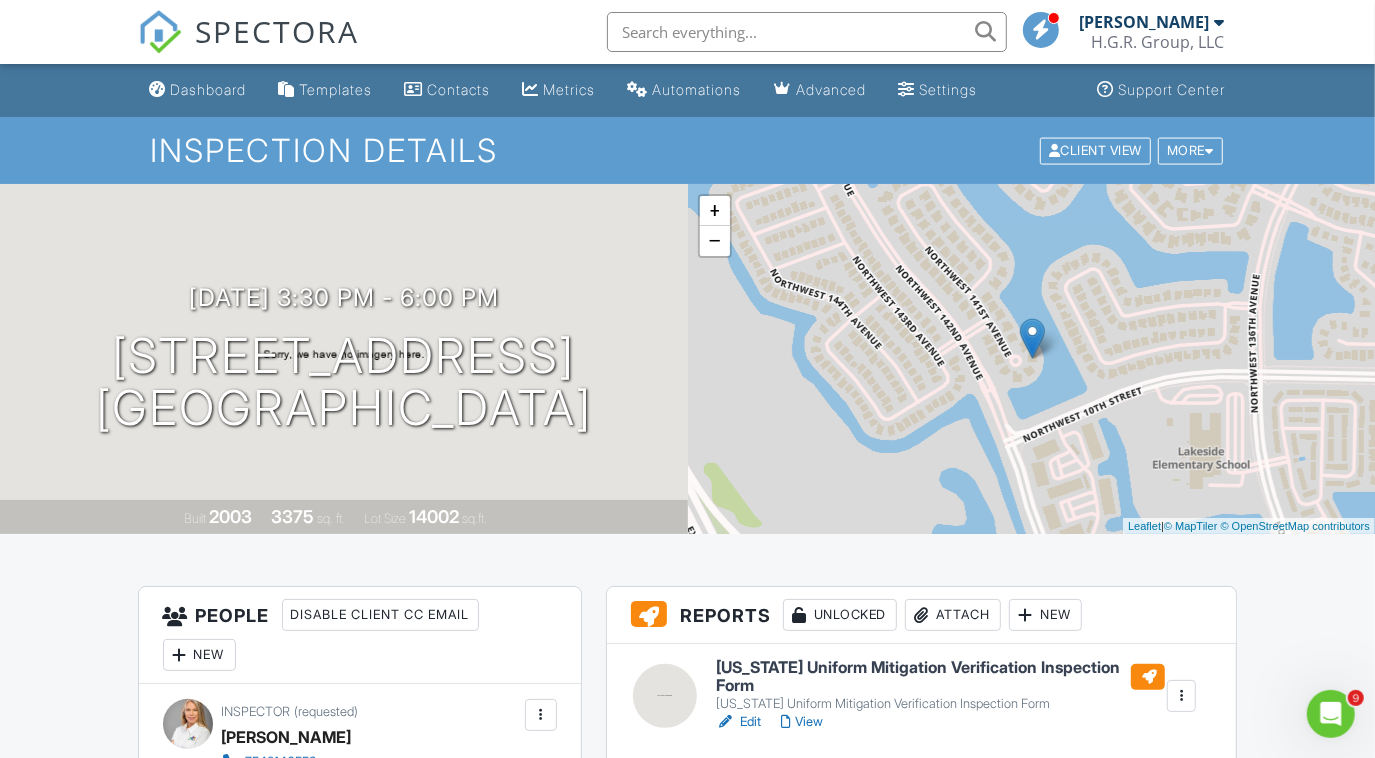click at bounding box center [1330, 713] 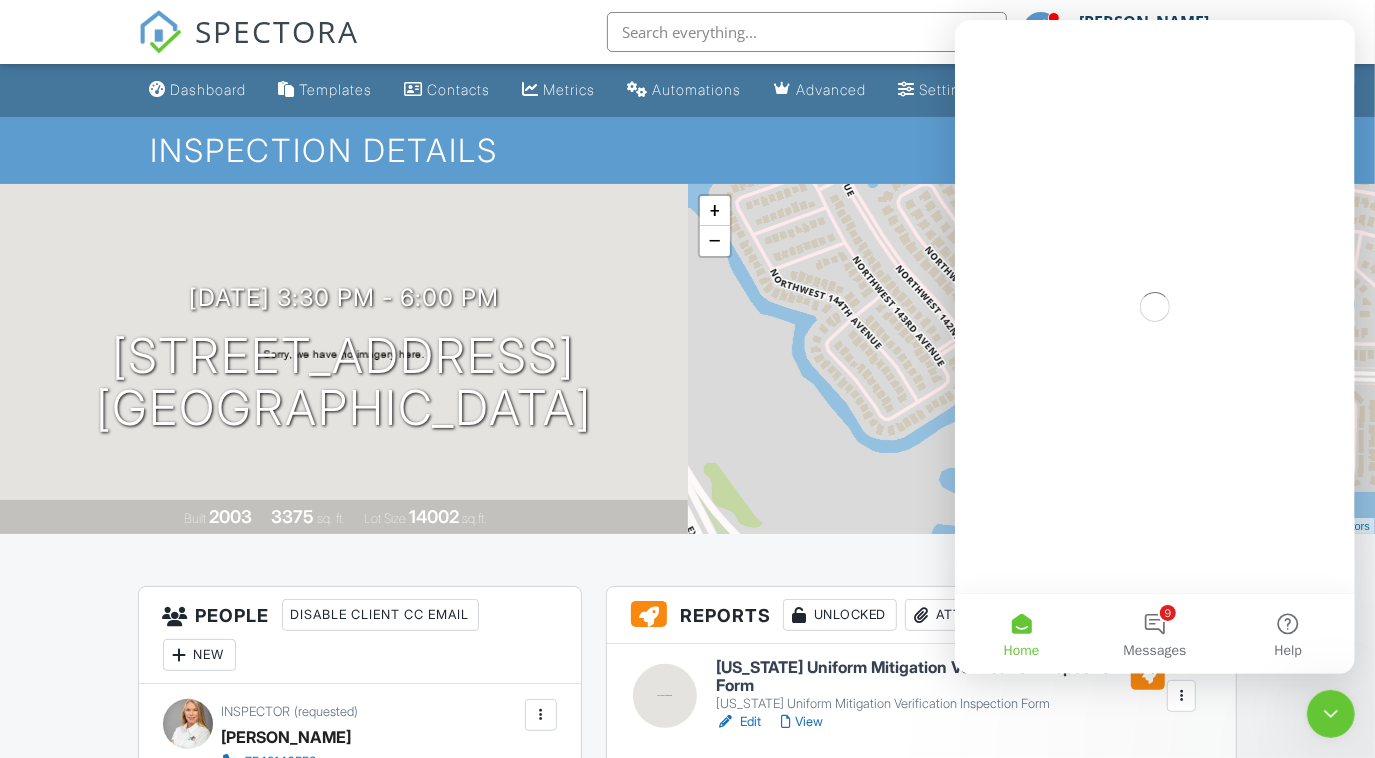 scroll, scrollTop: 0, scrollLeft: 0, axis: both 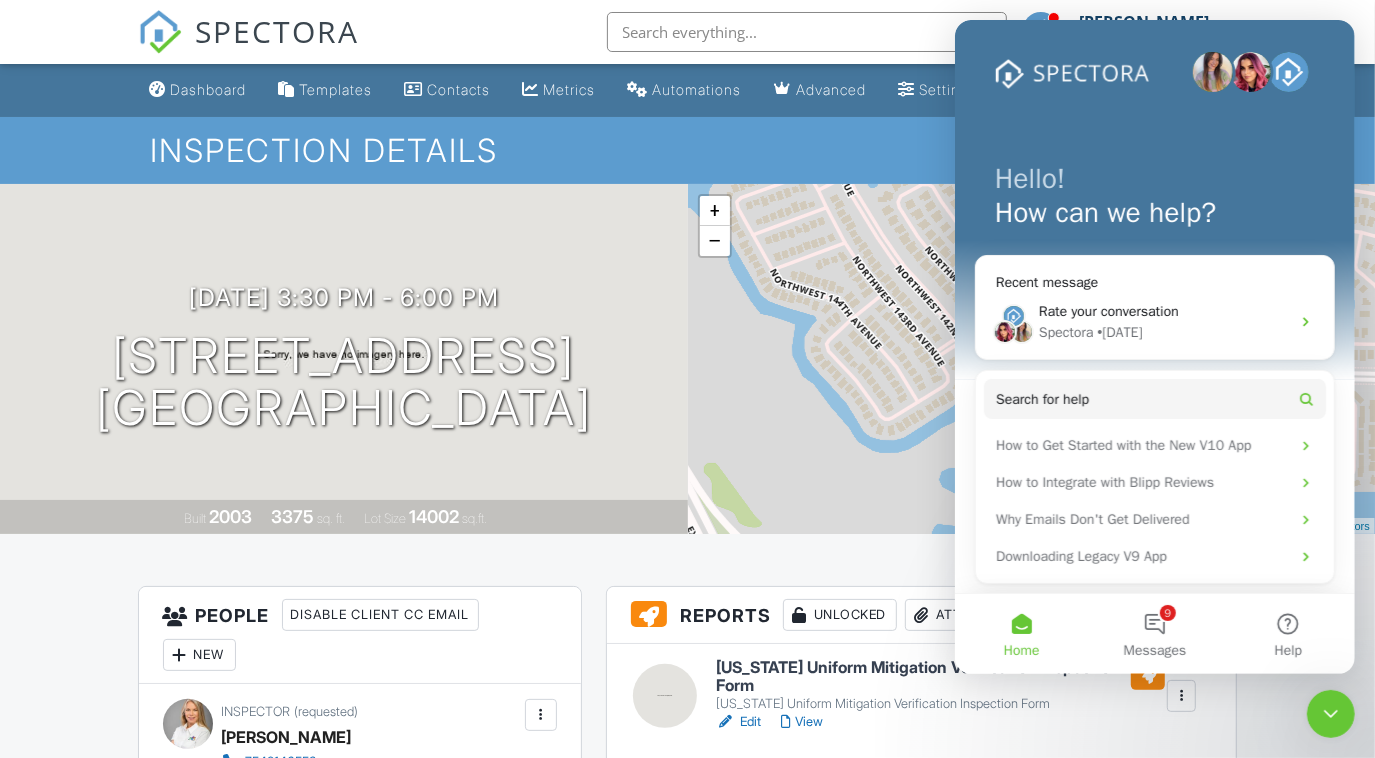 click 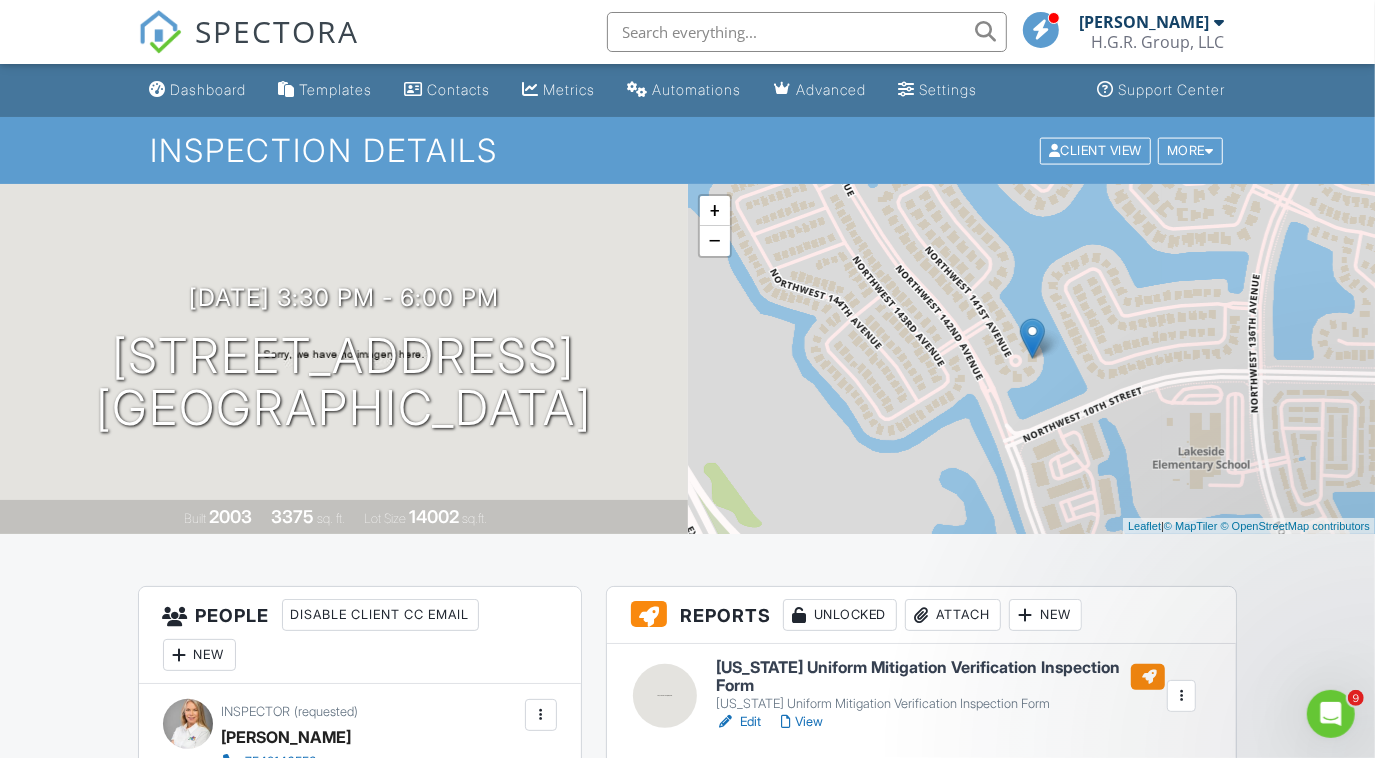 scroll, scrollTop: 0, scrollLeft: 0, axis: both 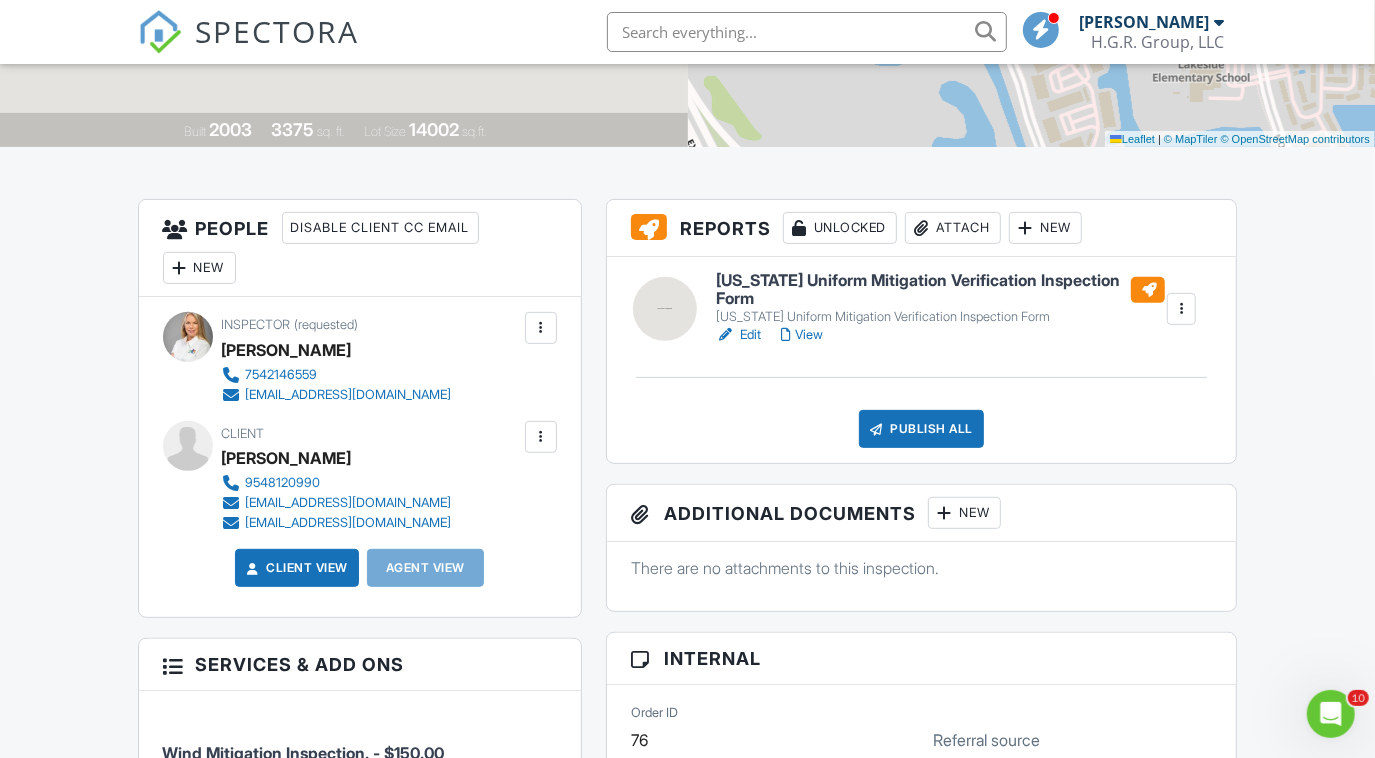 click on "Publish All" at bounding box center [921, 429] 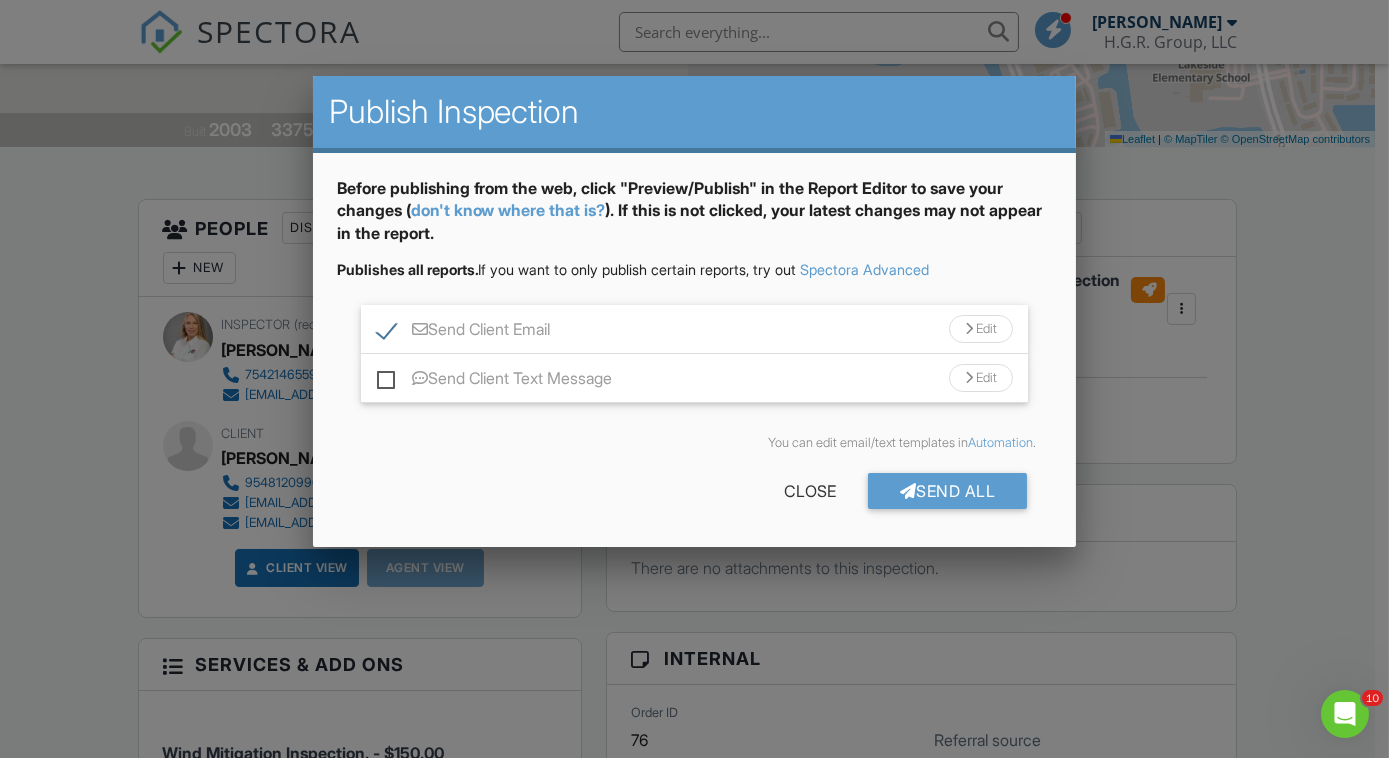 click on "Send Client Text Message" at bounding box center (495, 381) 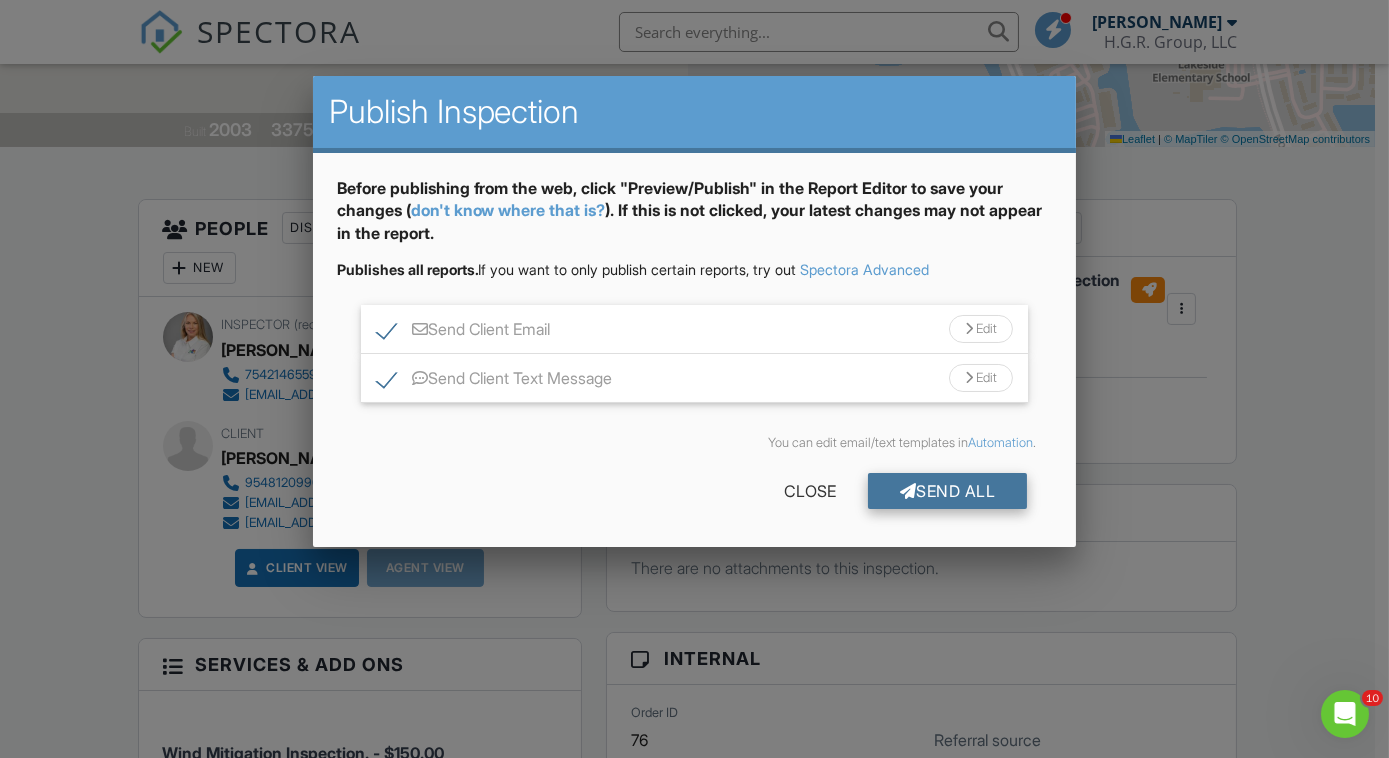 click on "Send All" at bounding box center [948, 491] 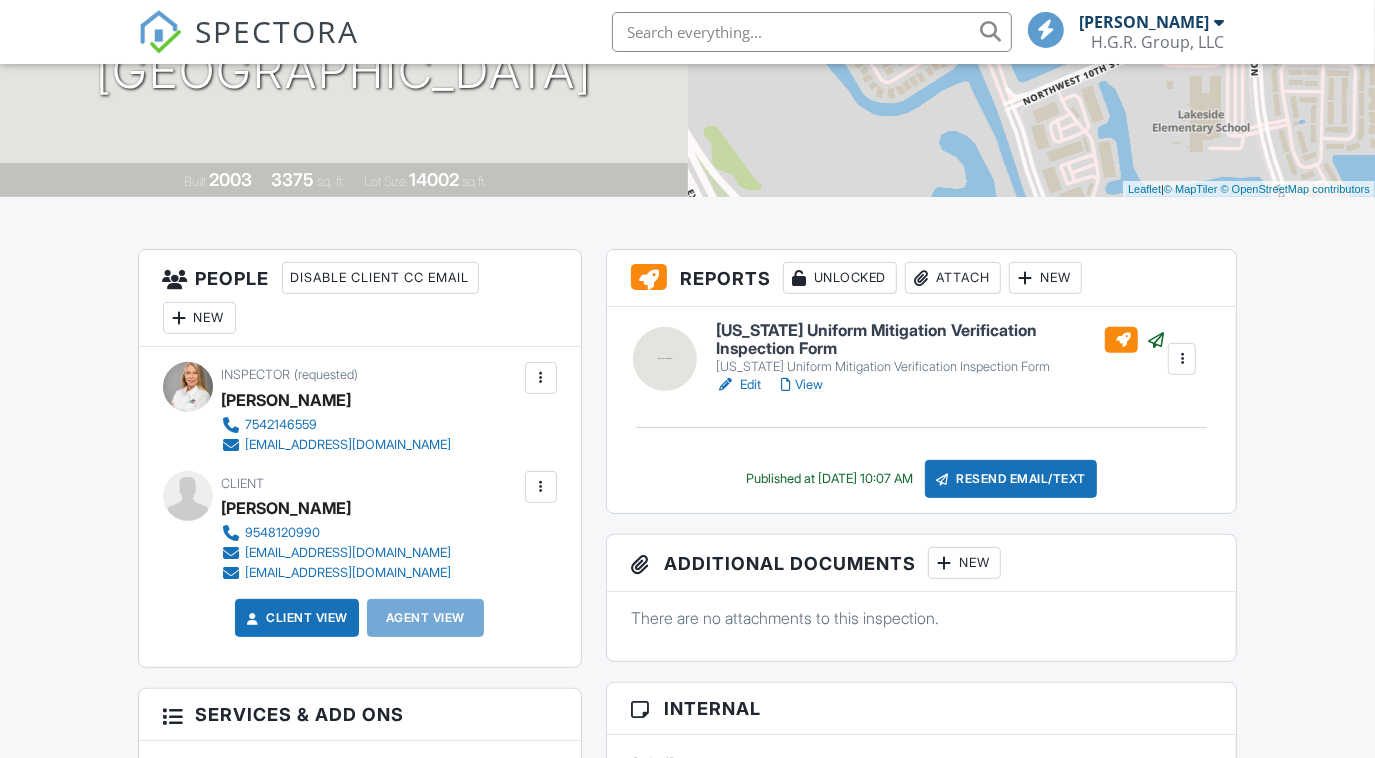 scroll, scrollTop: 337, scrollLeft: 0, axis: vertical 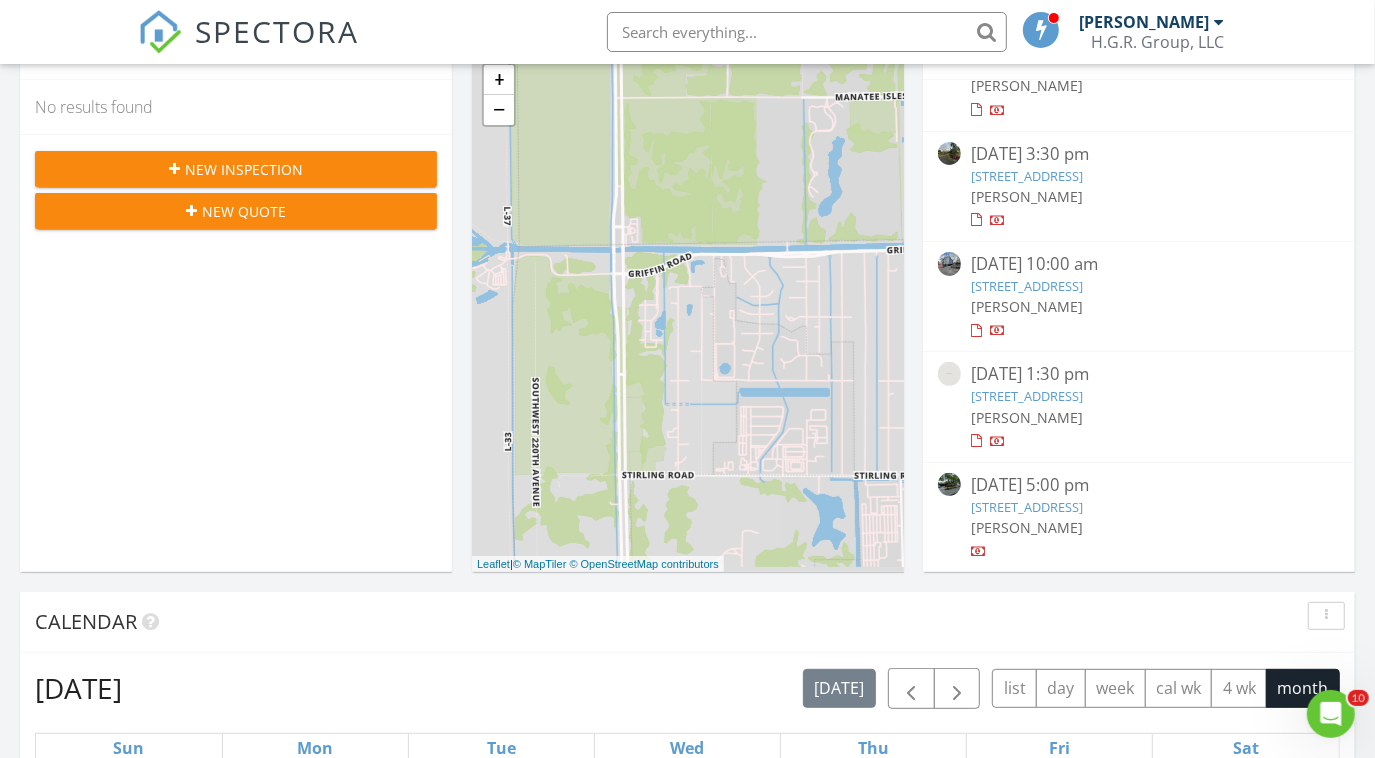 click on "07/12/25 5:00 pm" at bounding box center (1138, 485) 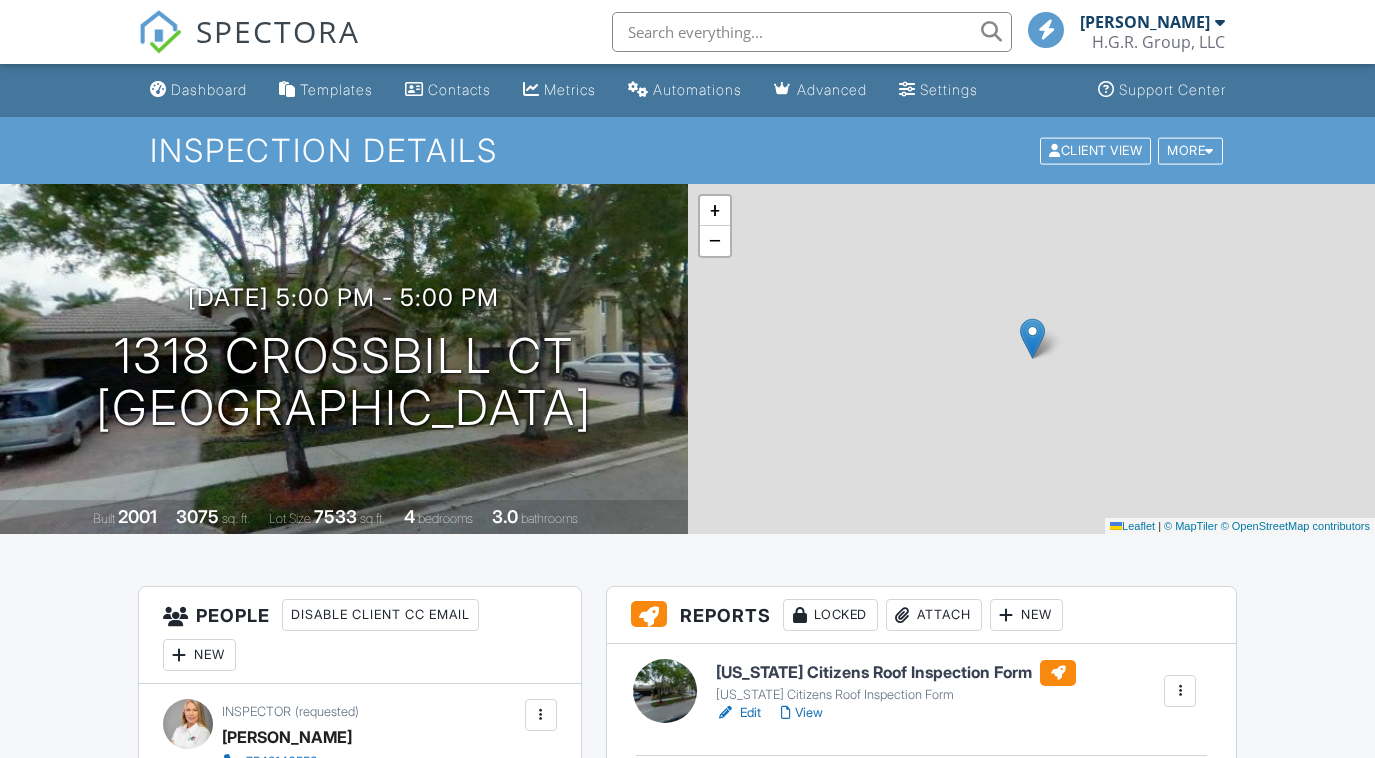 scroll, scrollTop: 0, scrollLeft: 0, axis: both 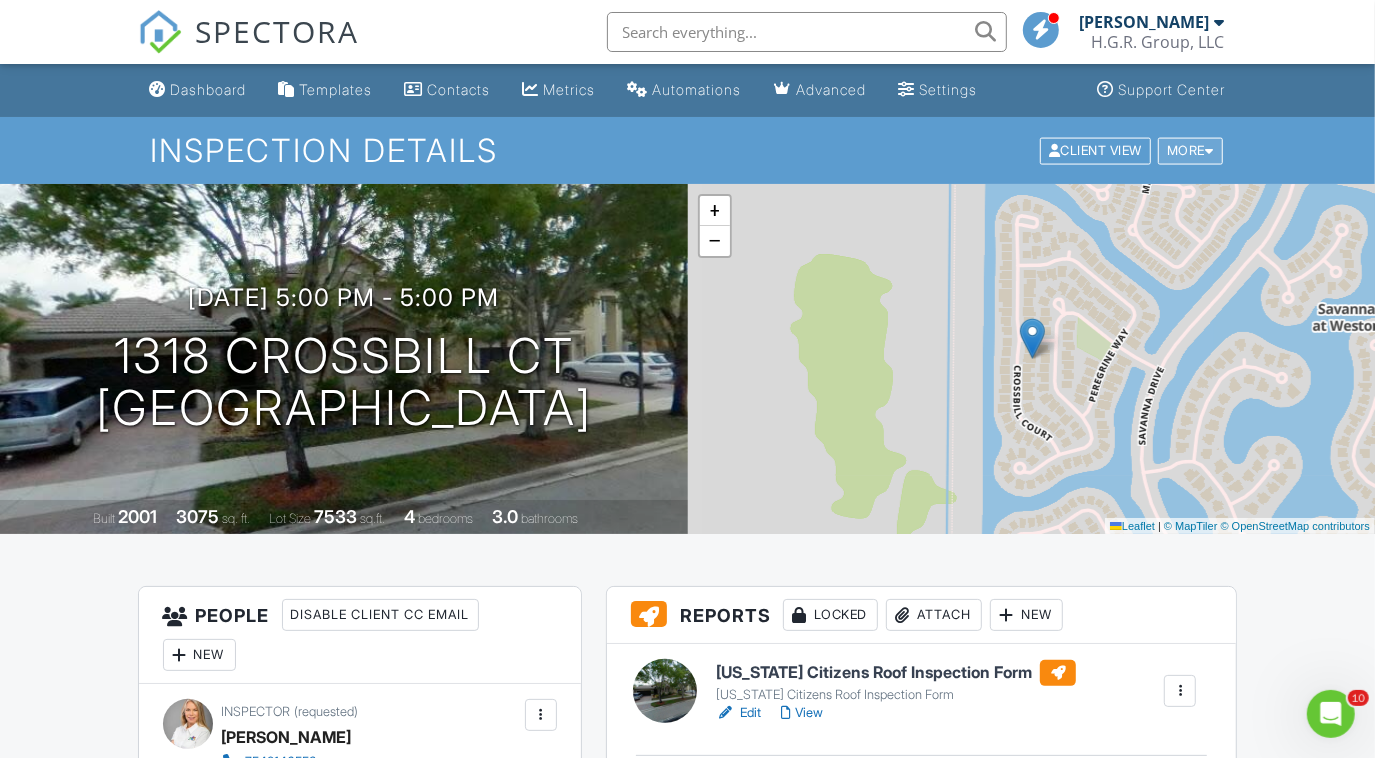 click at bounding box center [1209, 150] 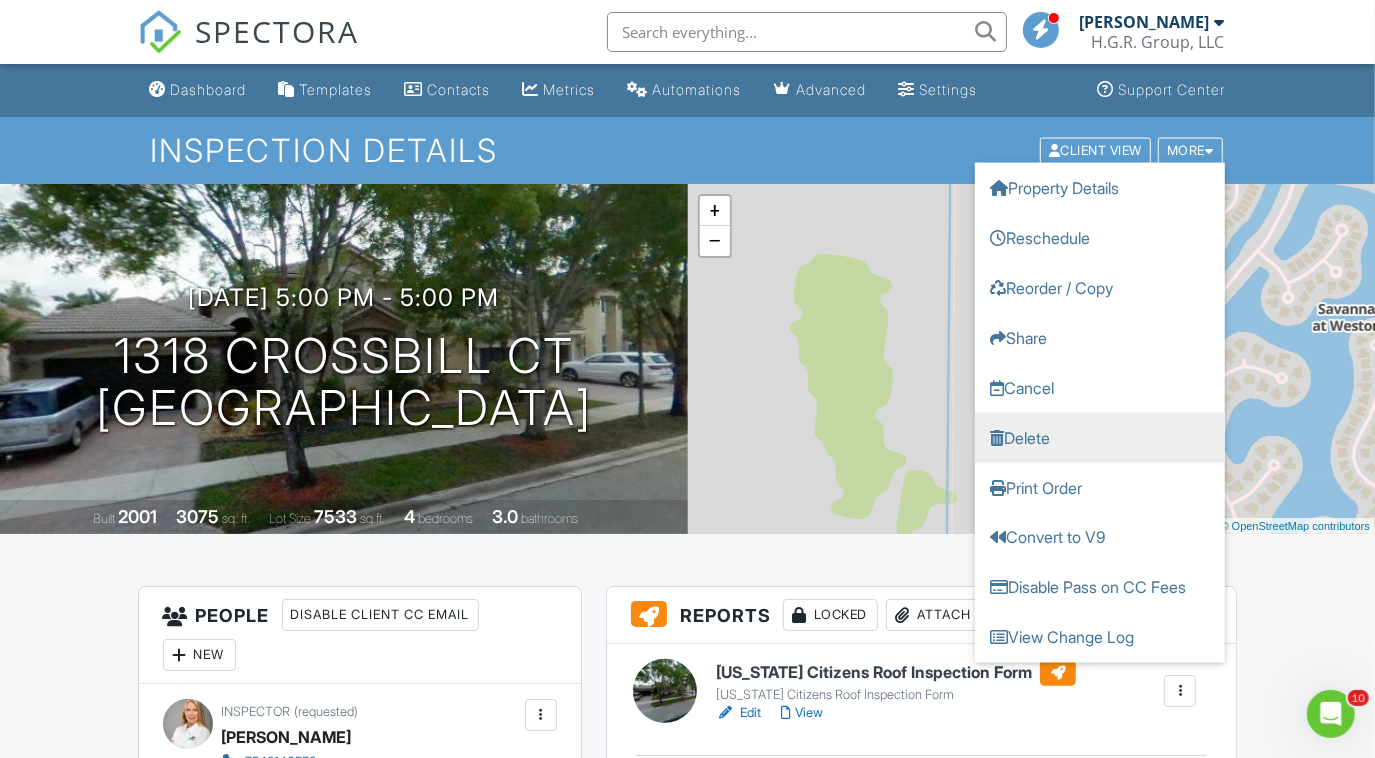 click on "Delete" at bounding box center [1100, 437] 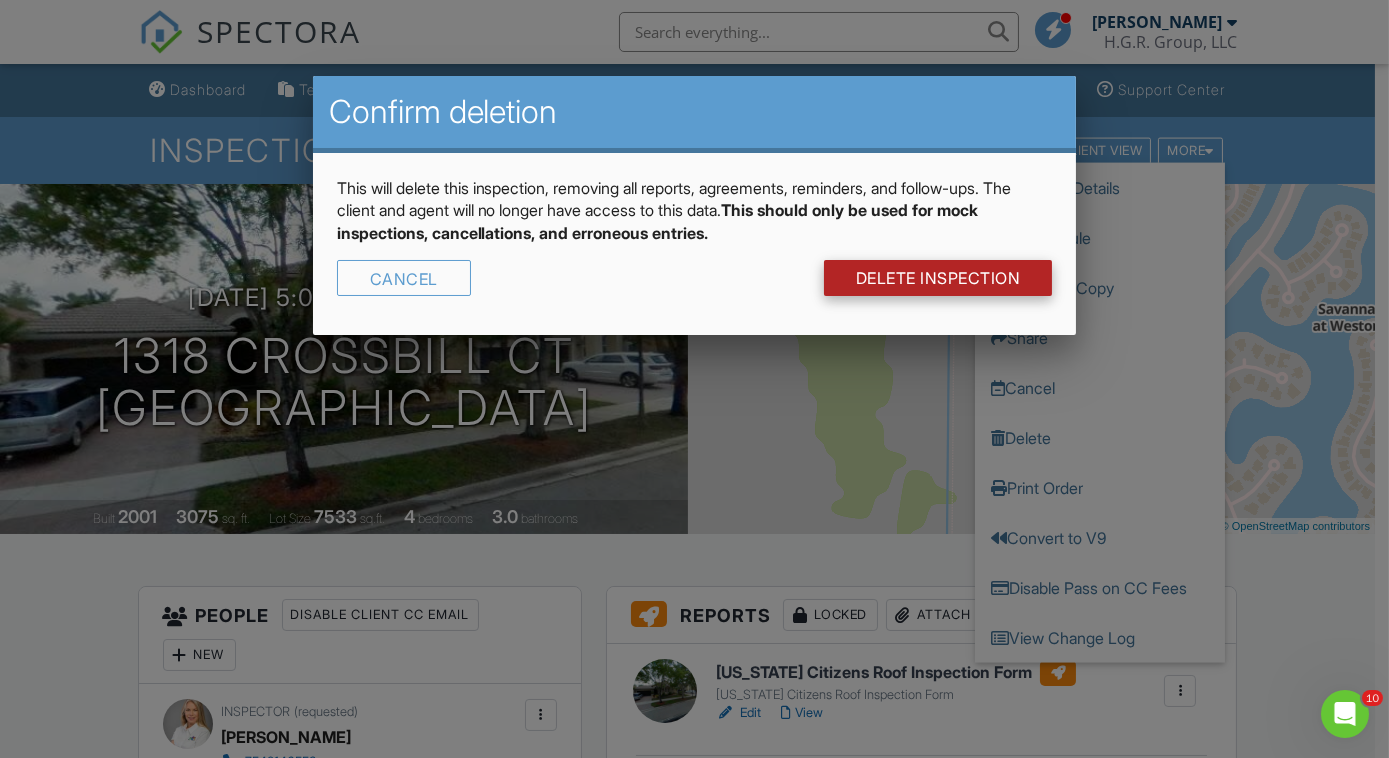 click on "DELETE Inspection" at bounding box center (938, 278) 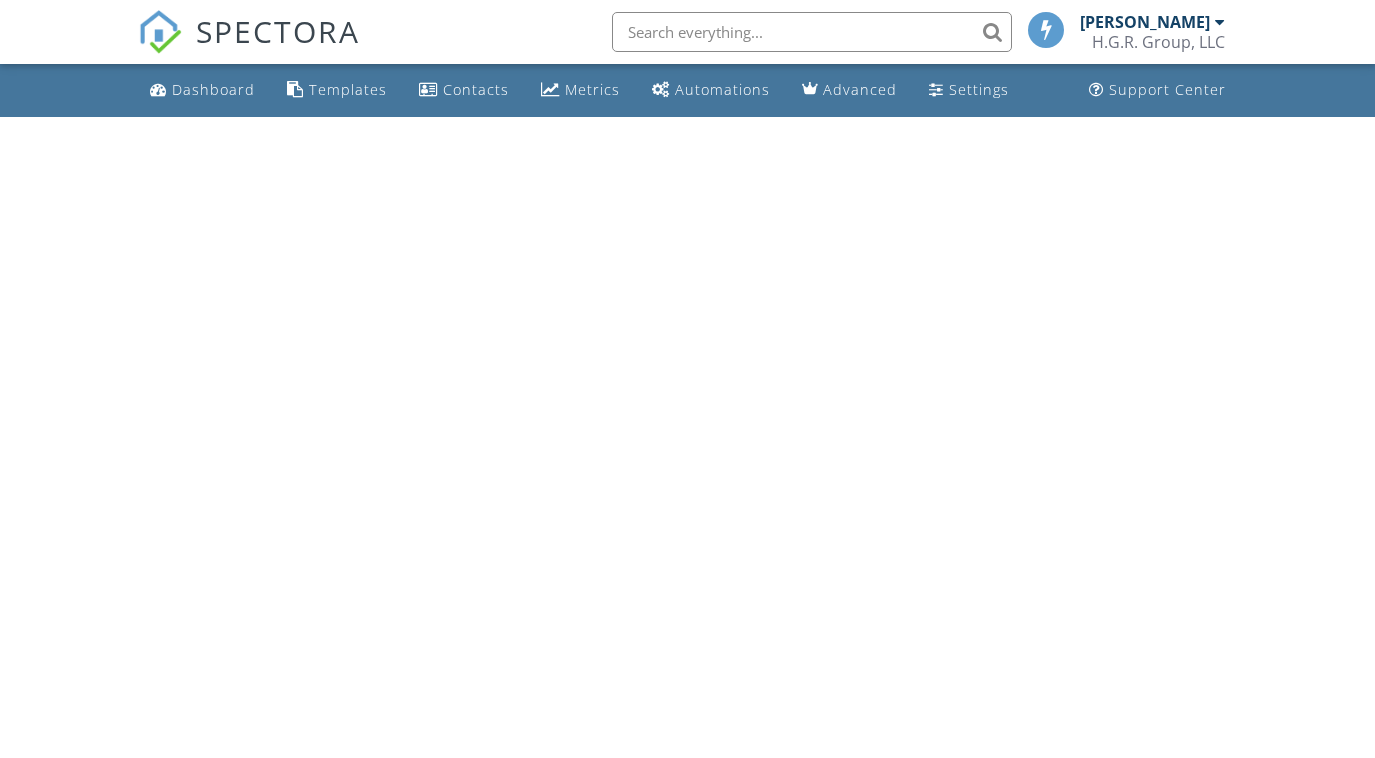 scroll, scrollTop: 0, scrollLeft: 0, axis: both 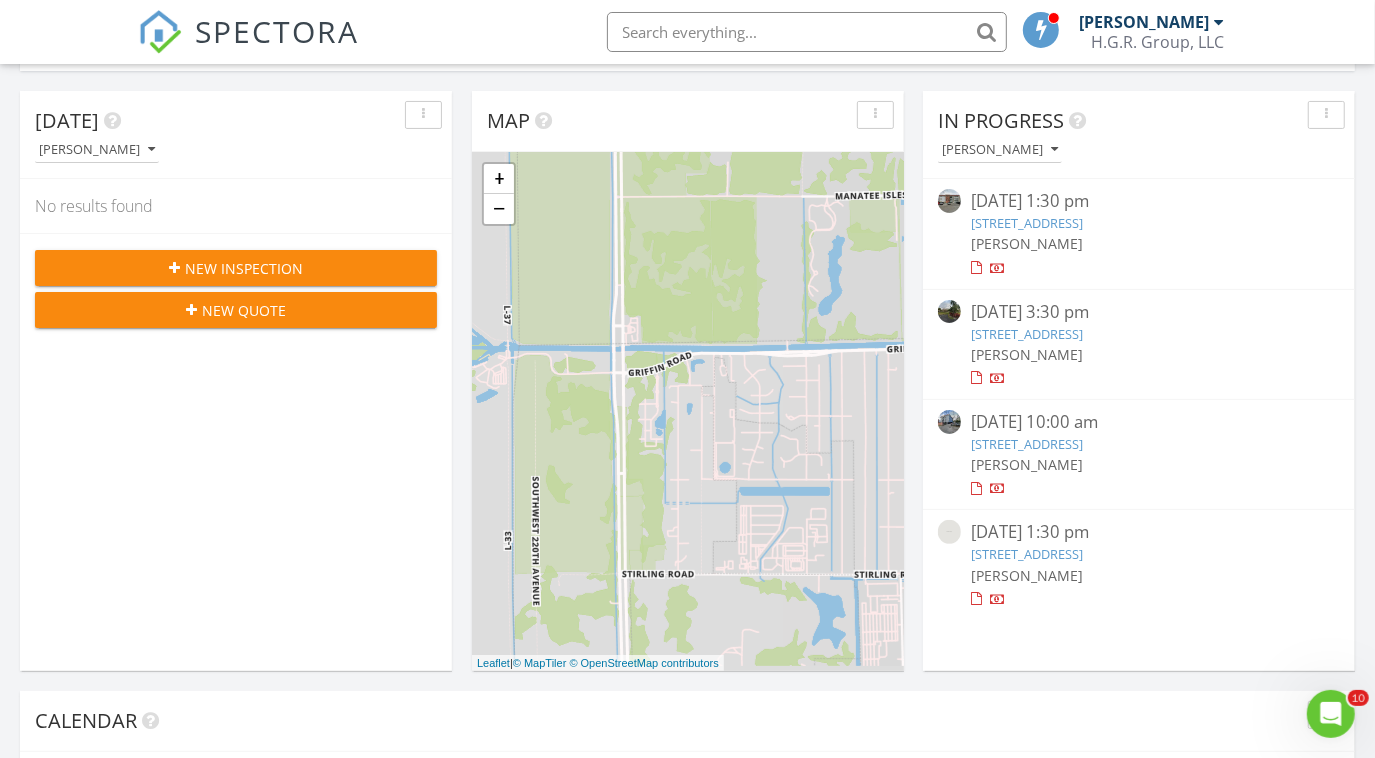 click on "[STREET_ADDRESS]" at bounding box center [1027, 223] 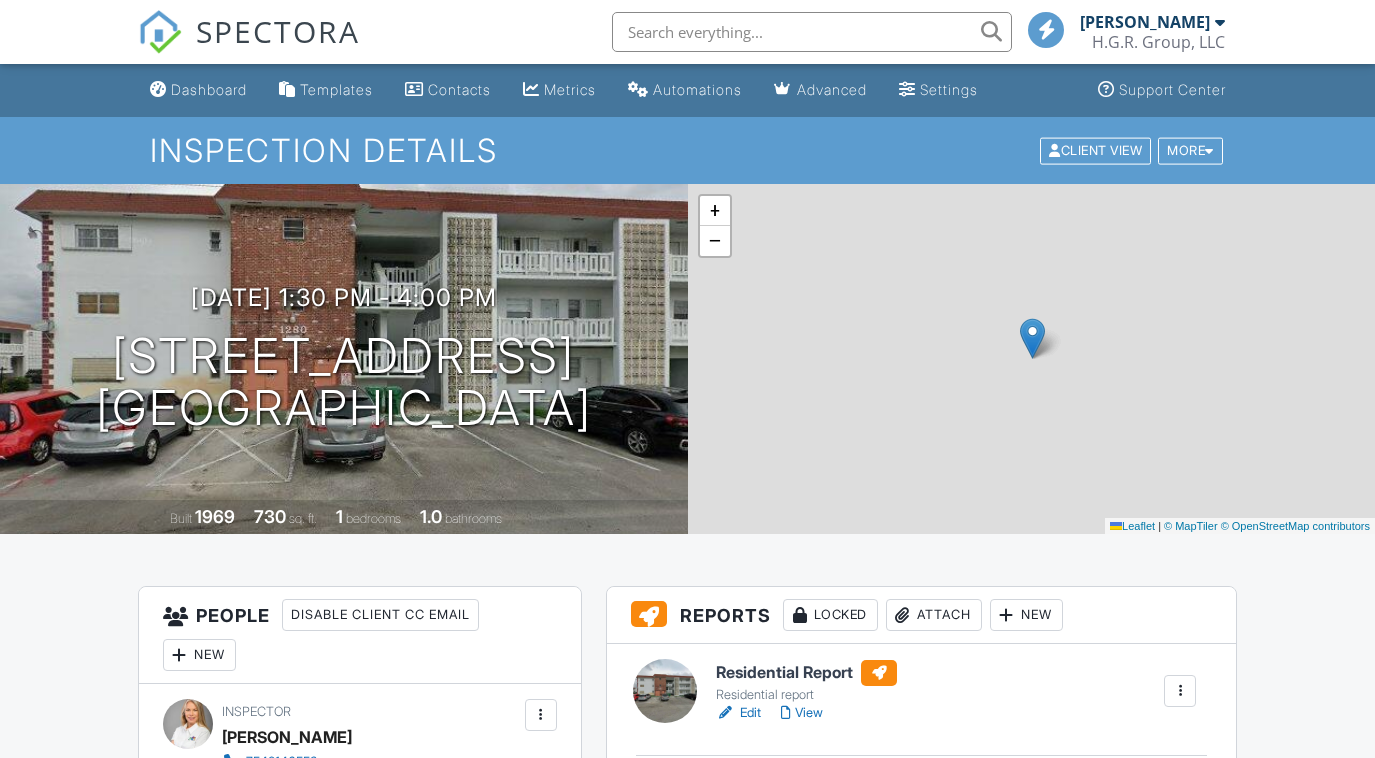 scroll, scrollTop: 0, scrollLeft: 0, axis: both 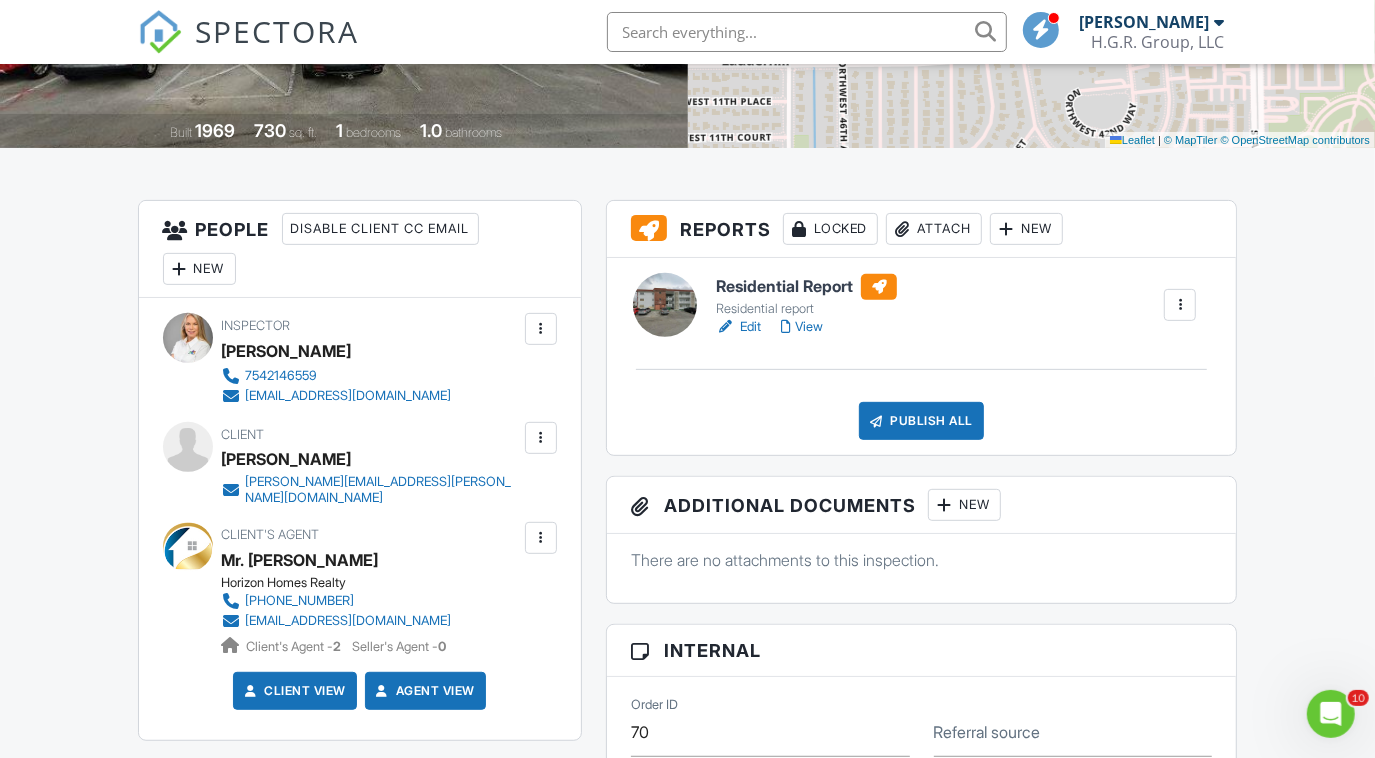 click on "Edit" at bounding box center (738, 327) 